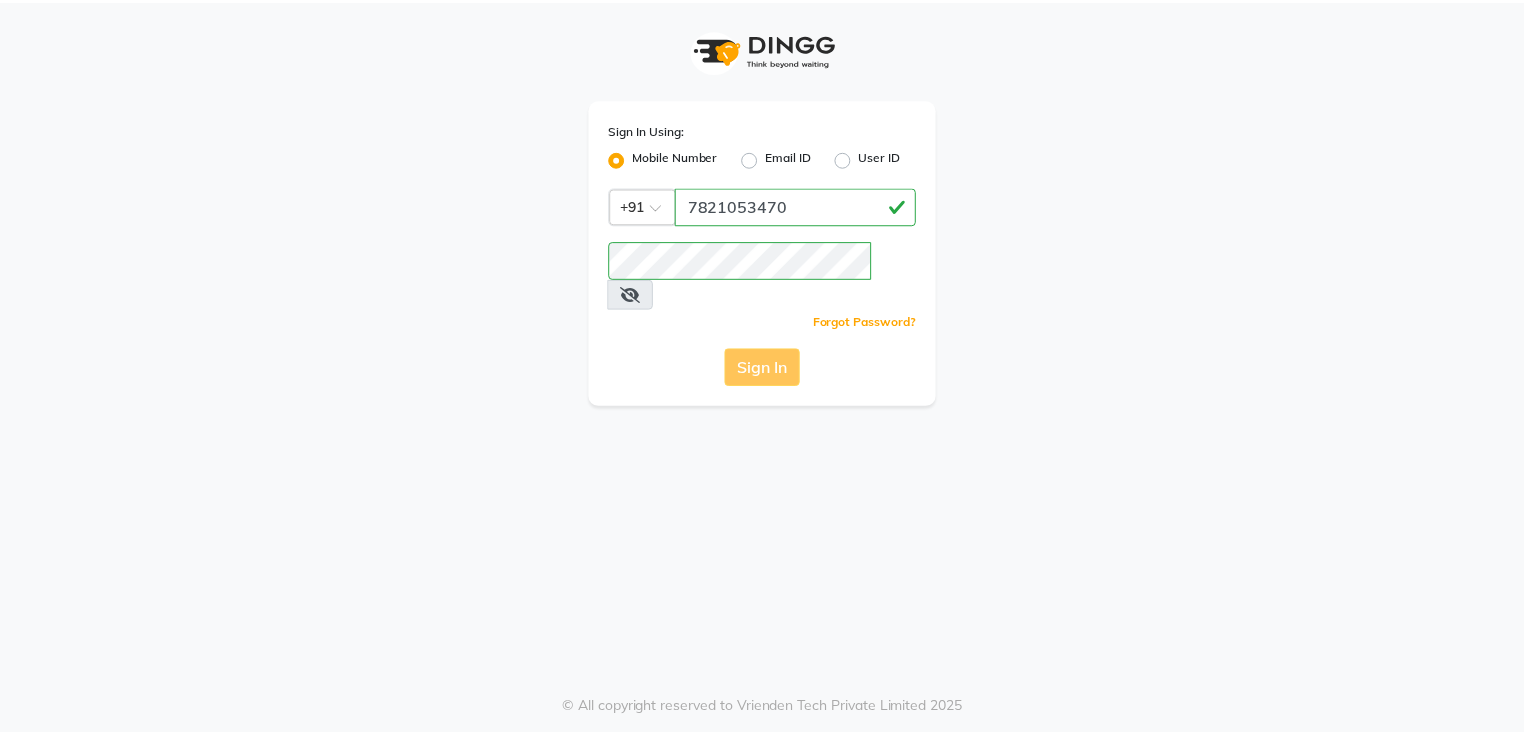 scroll, scrollTop: 0, scrollLeft: 0, axis: both 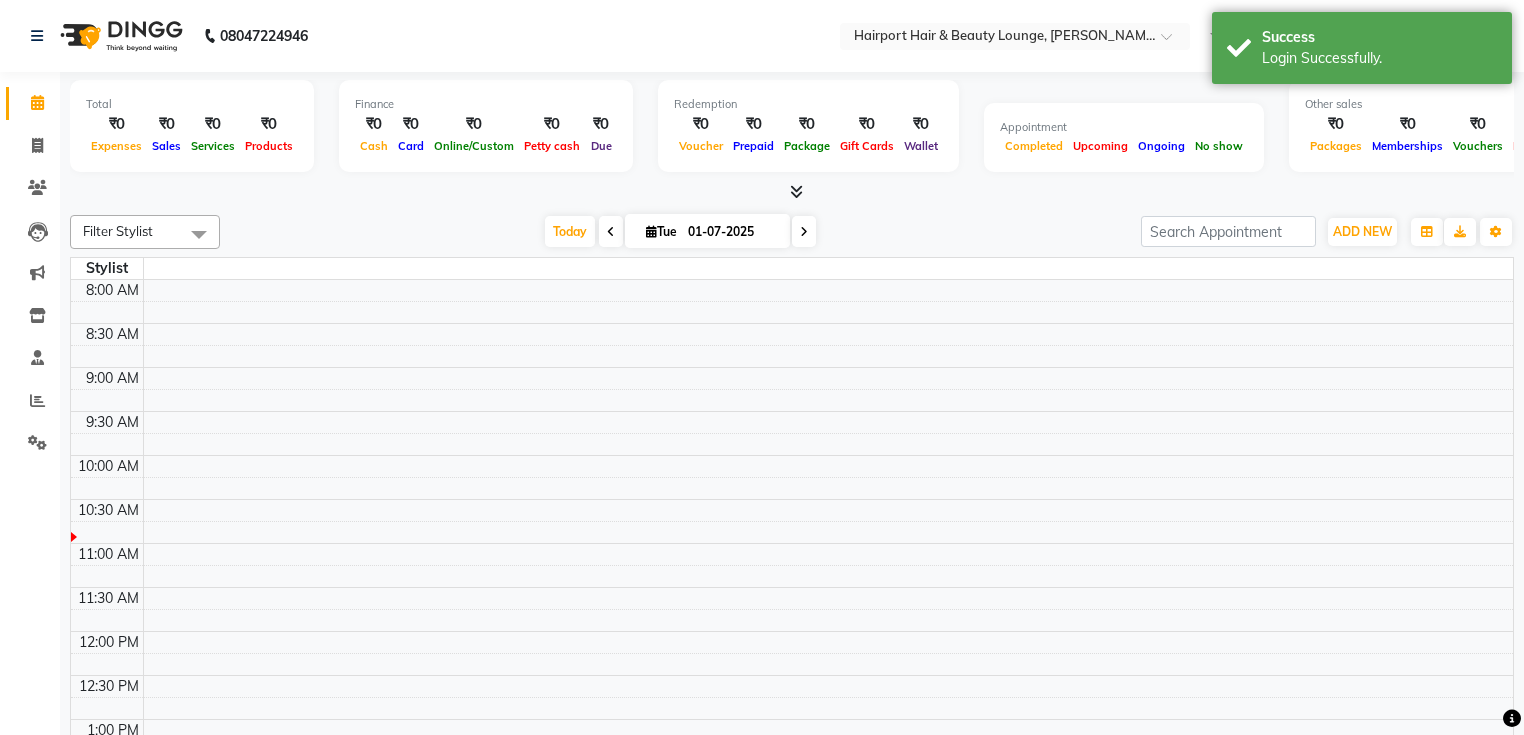 select on "en" 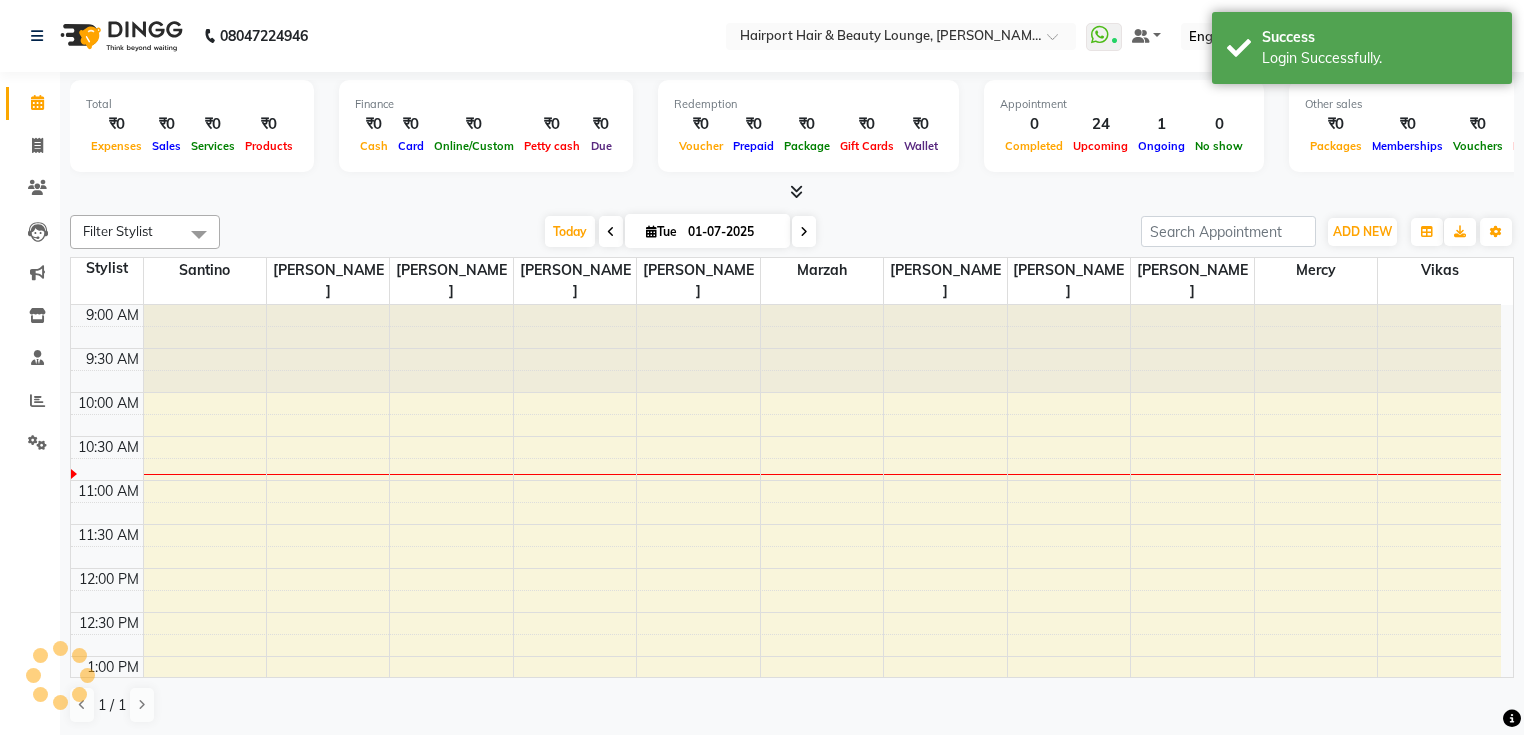 scroll, scrollTop: 0, scrollLeft: 0, axis: both 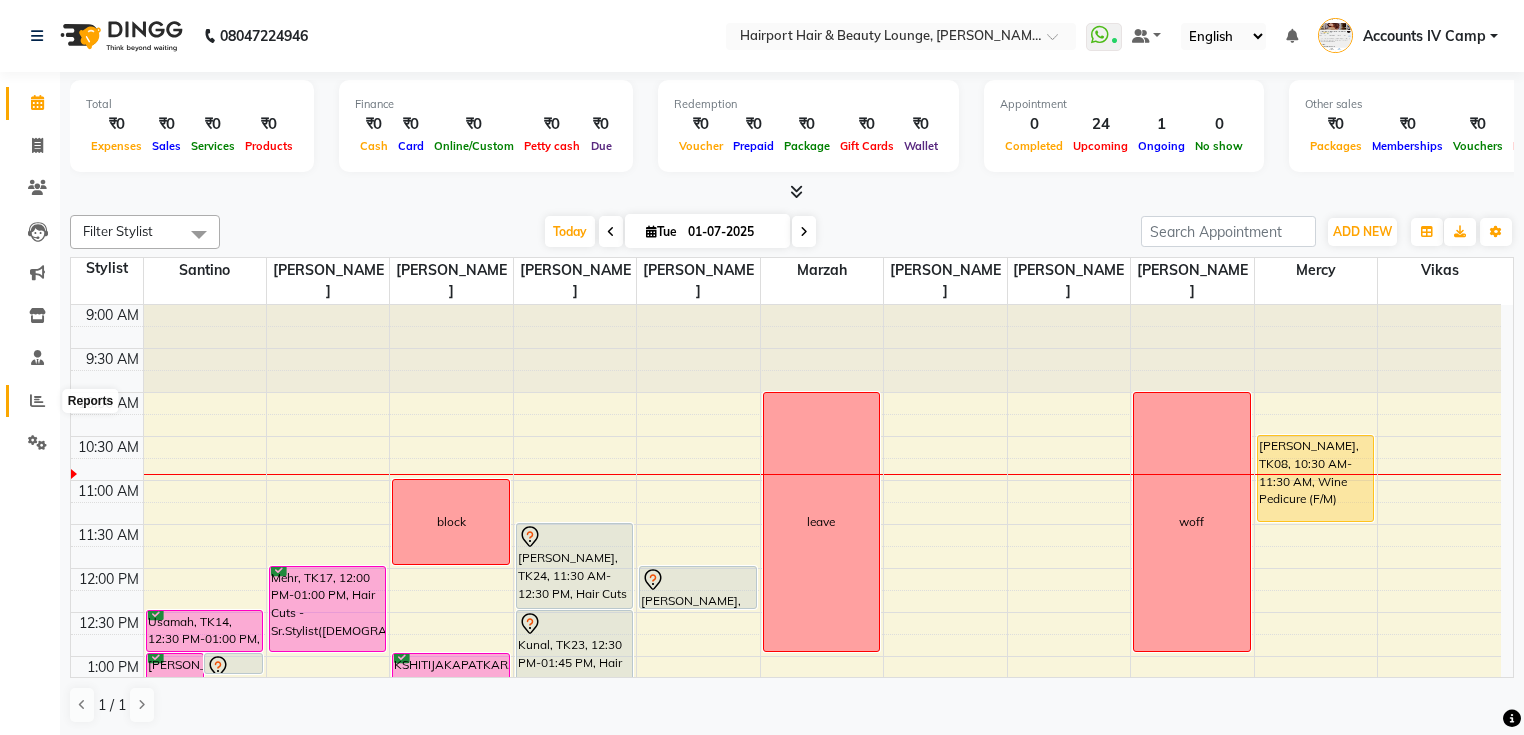 click 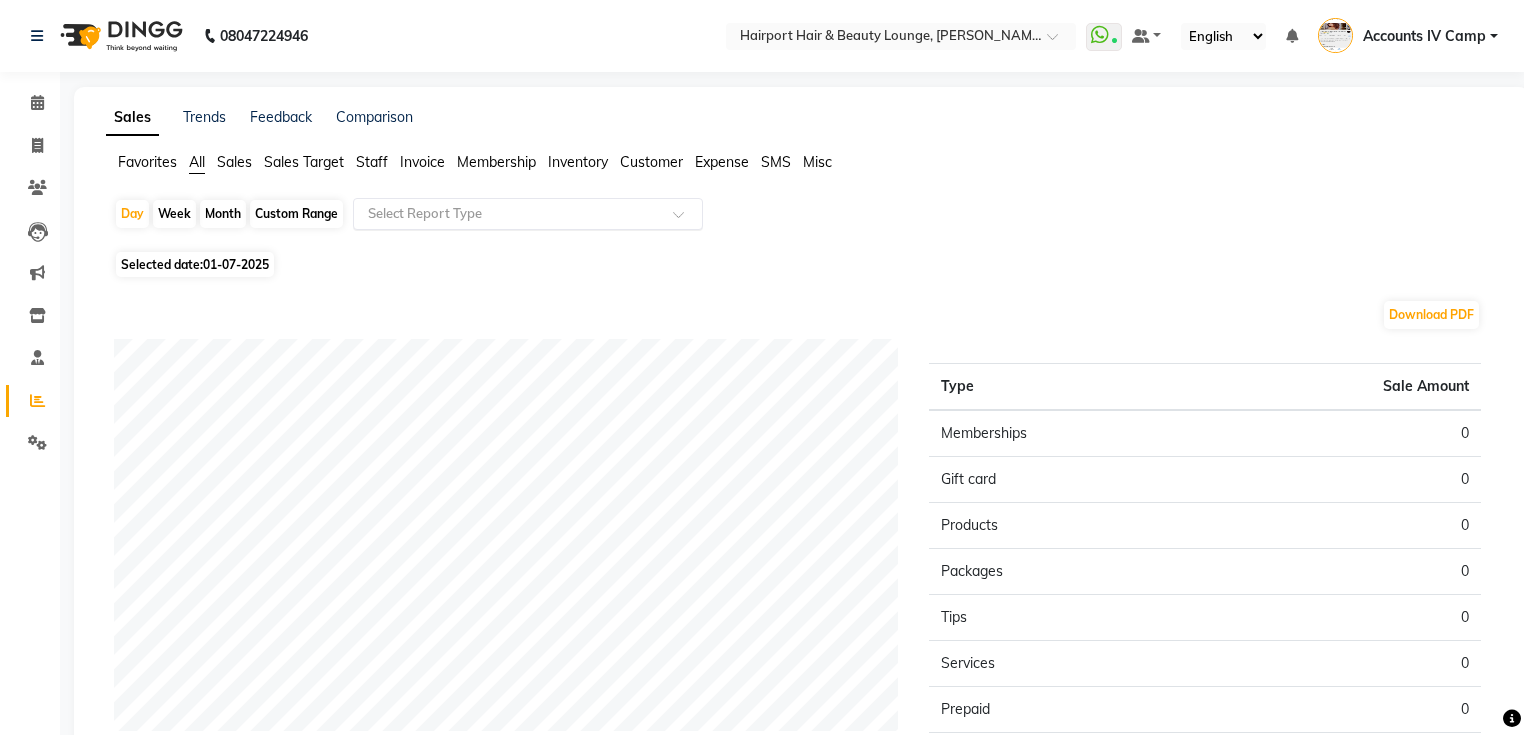 click 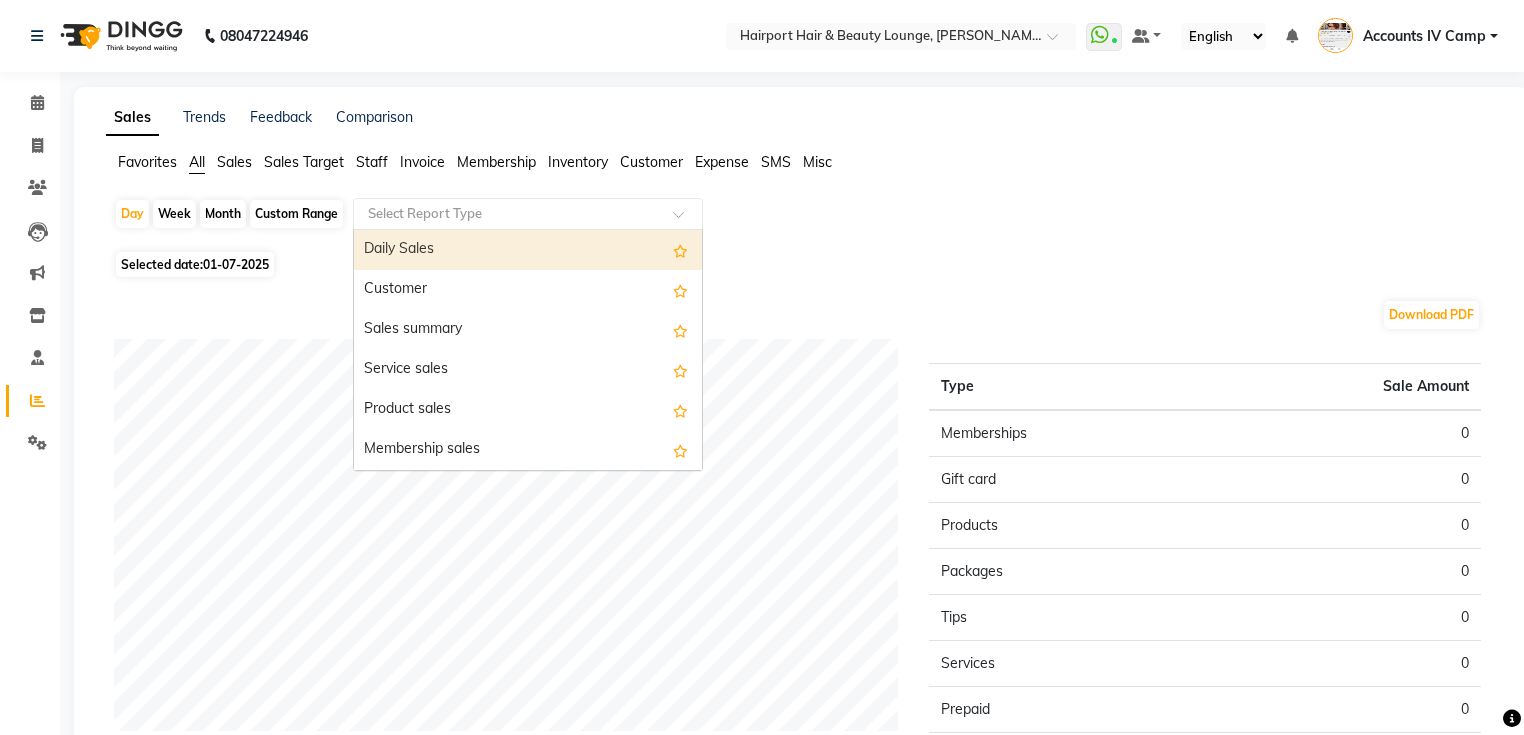 click on "Daily Sales" at bounding box center [528, 250] 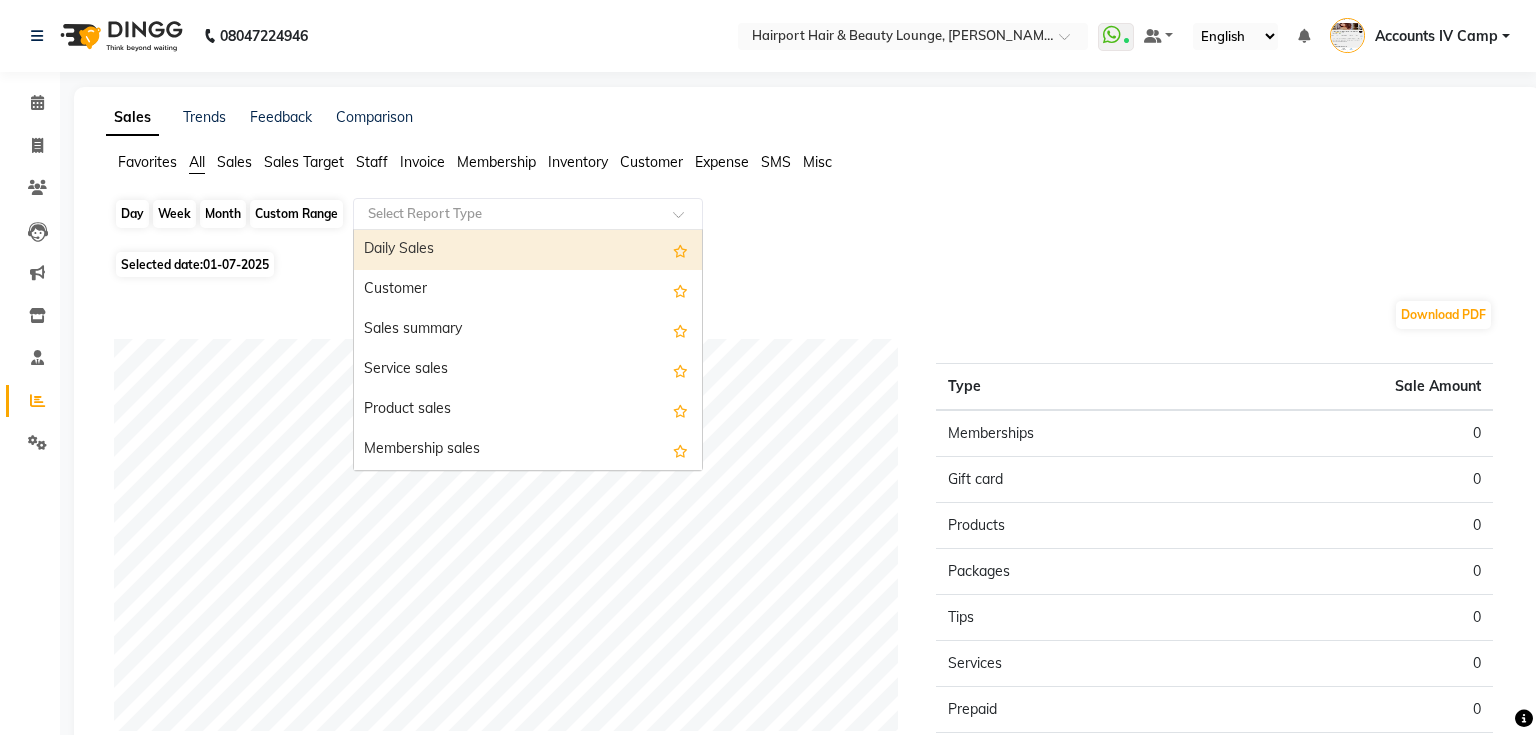 select on "full_report" 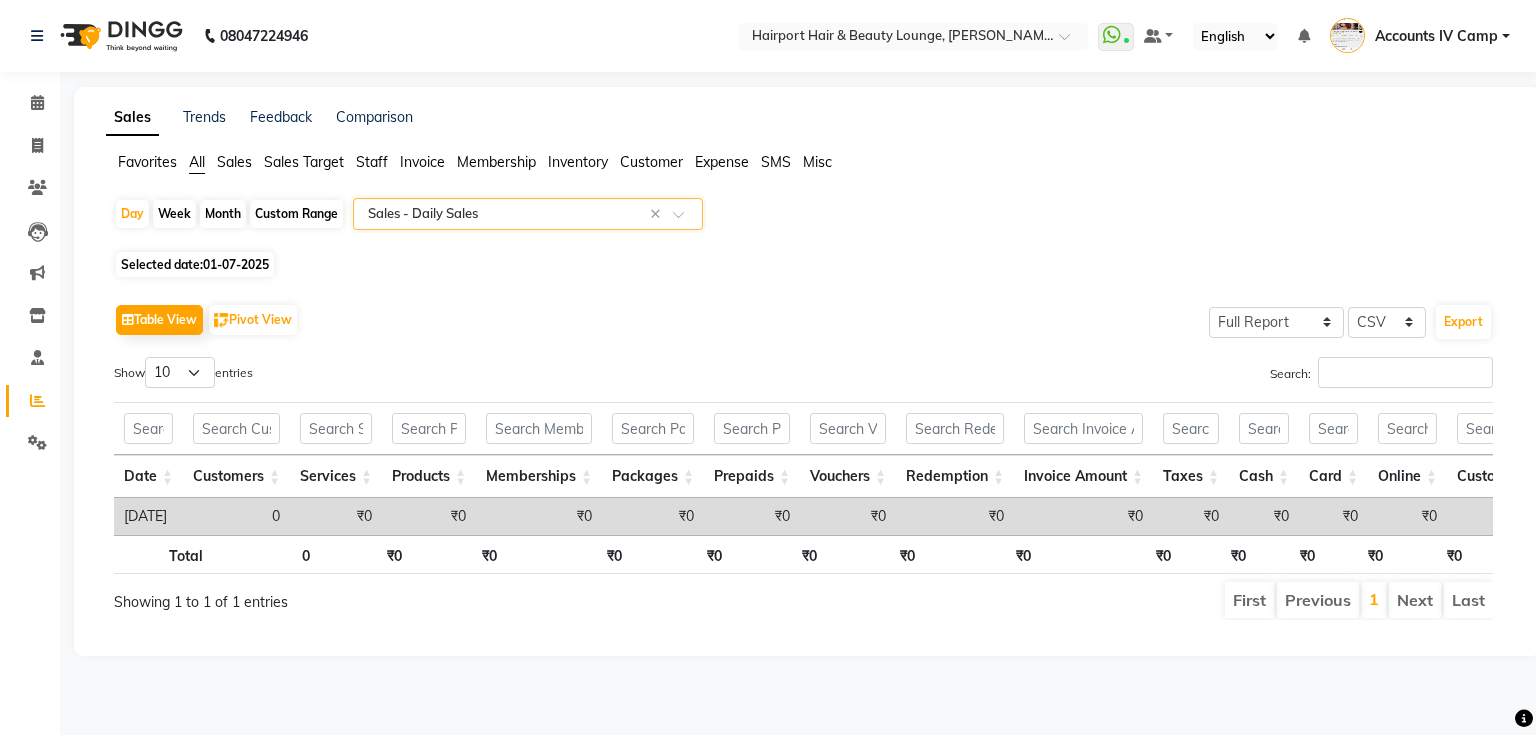 click on "Custom Range" 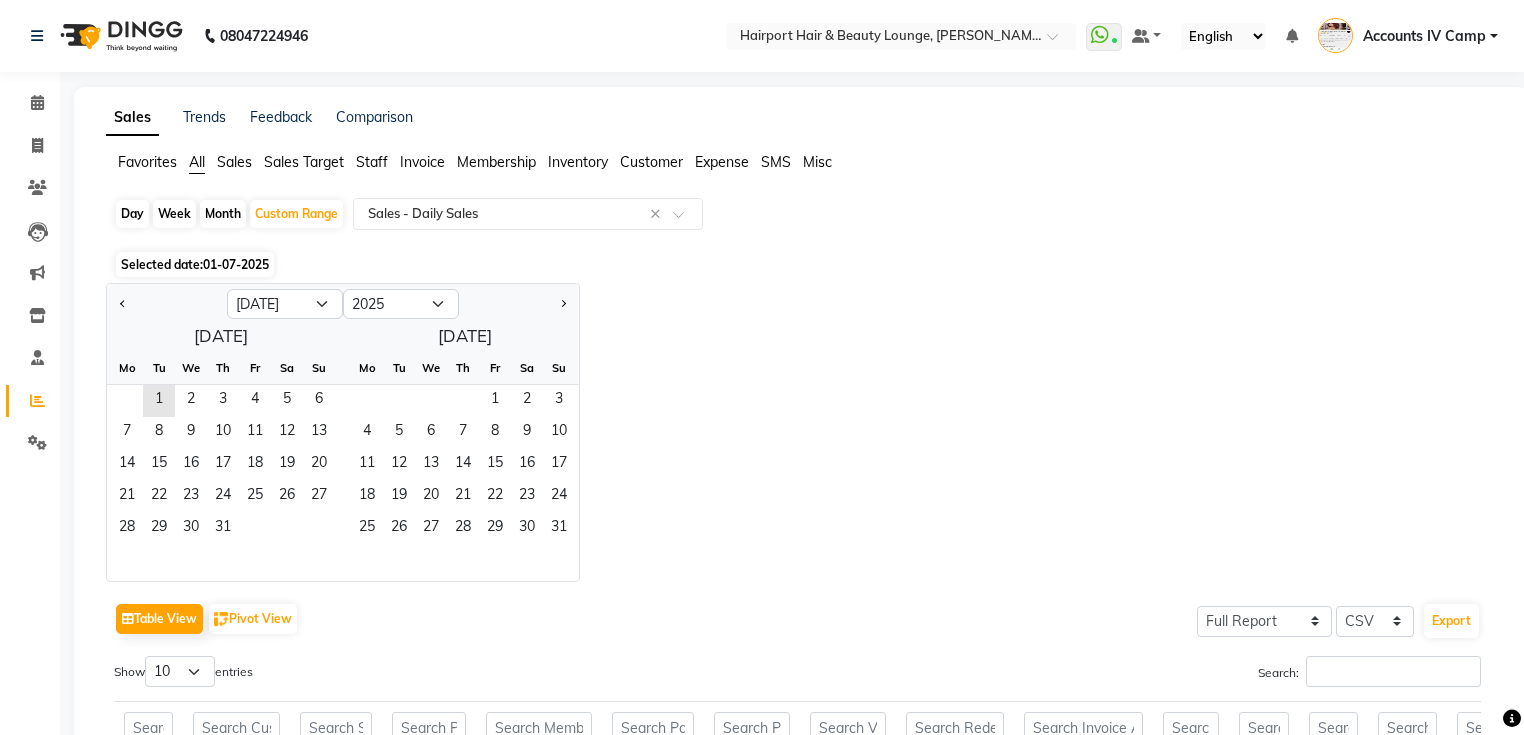 click on "Day" 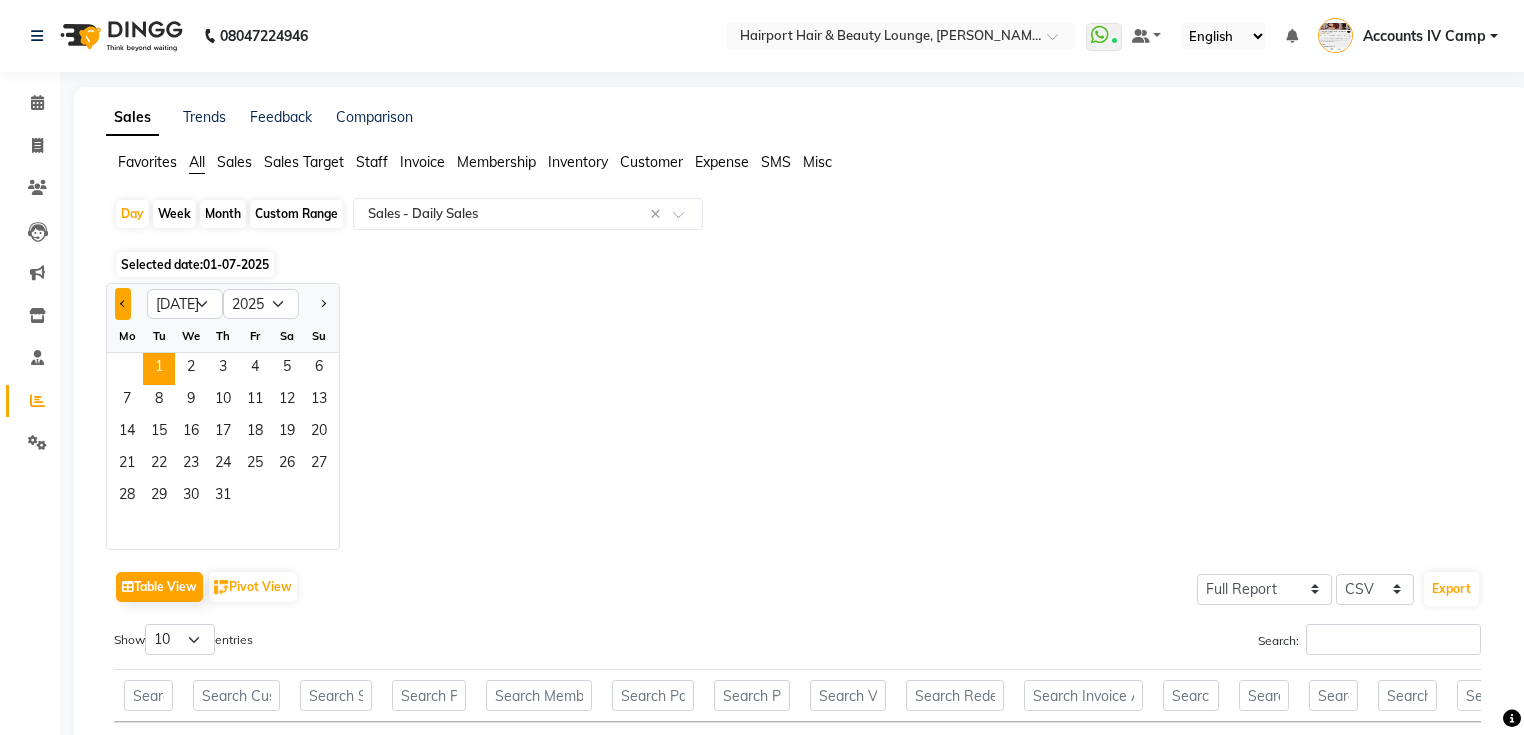 click 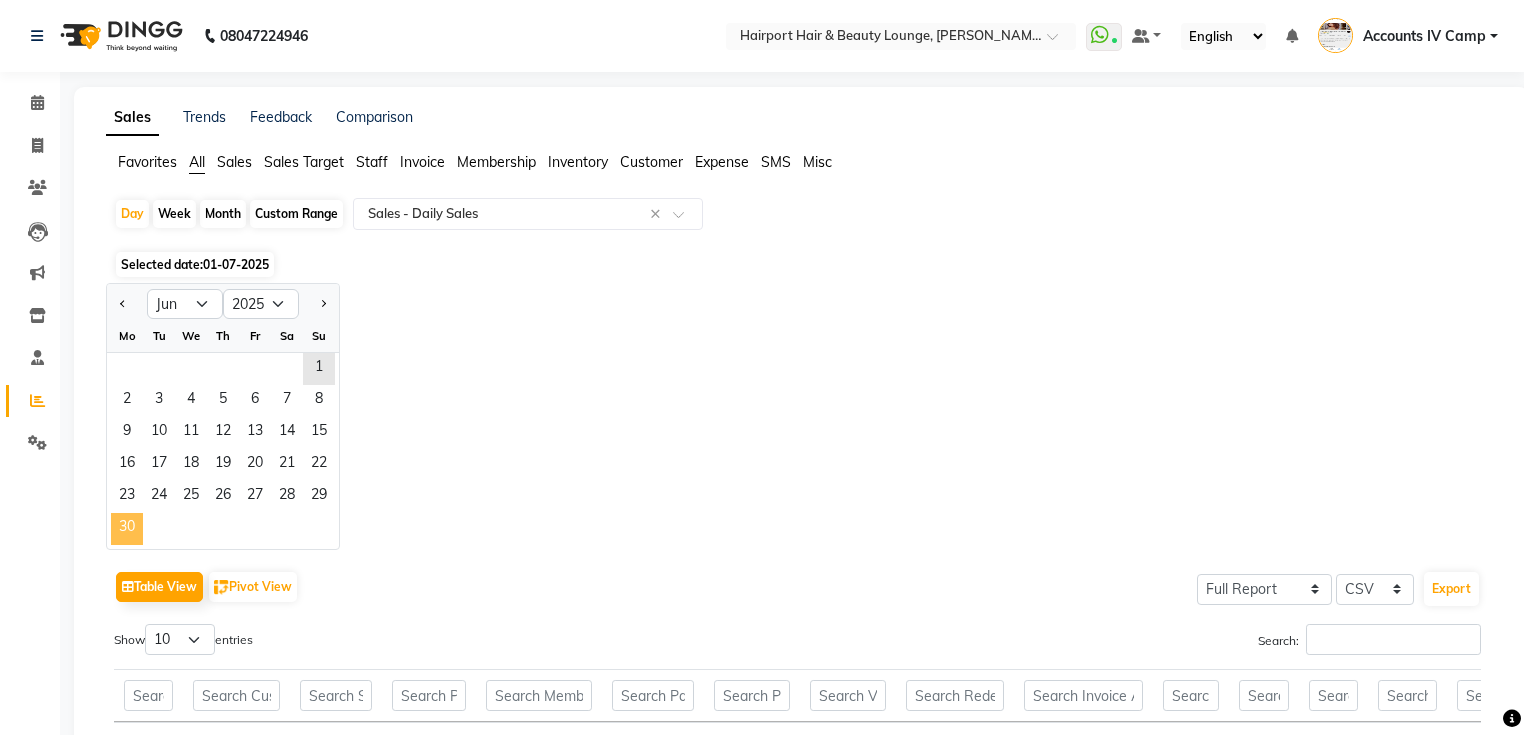 click on "30" 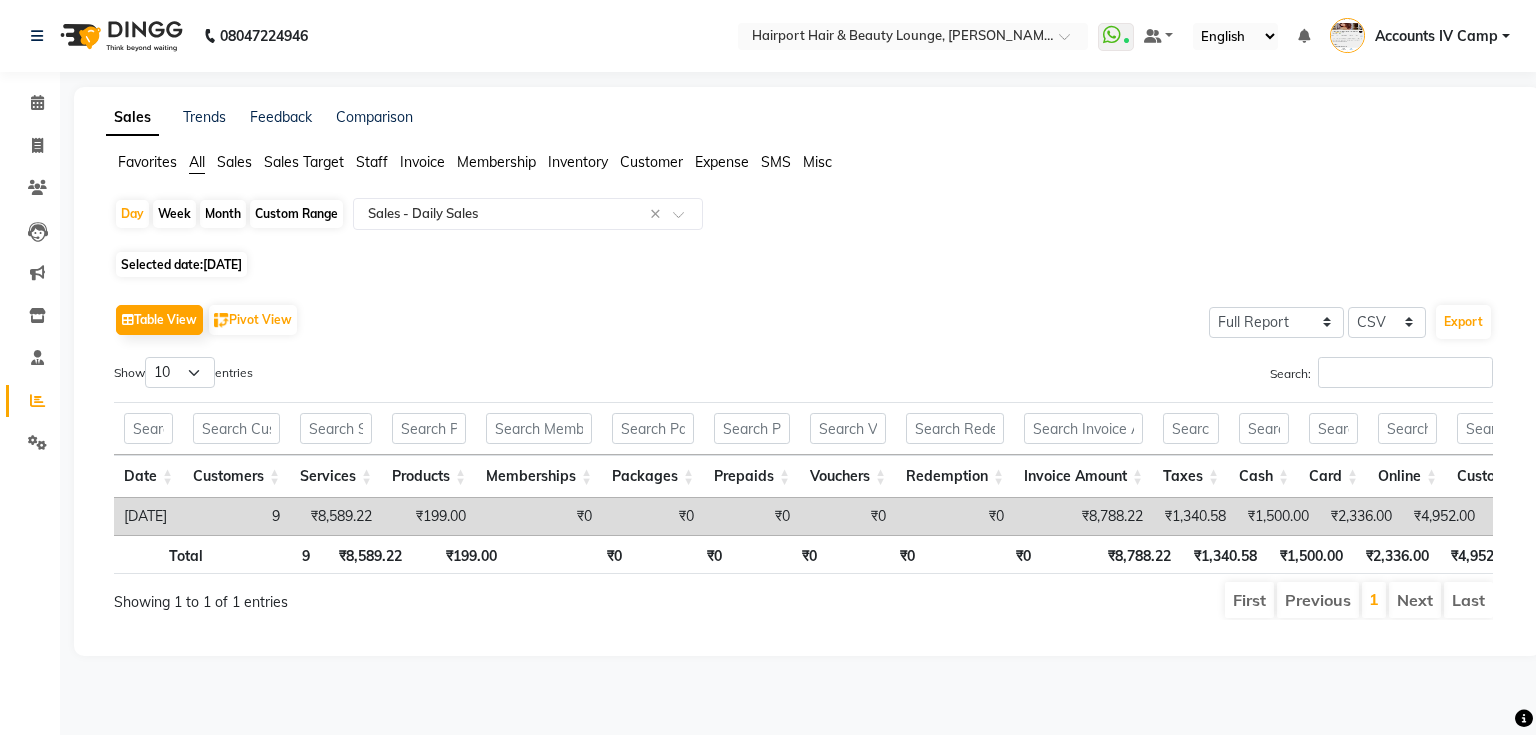 scroll, scrollTop: 0, scrollLeft: 55, axis: horizontal 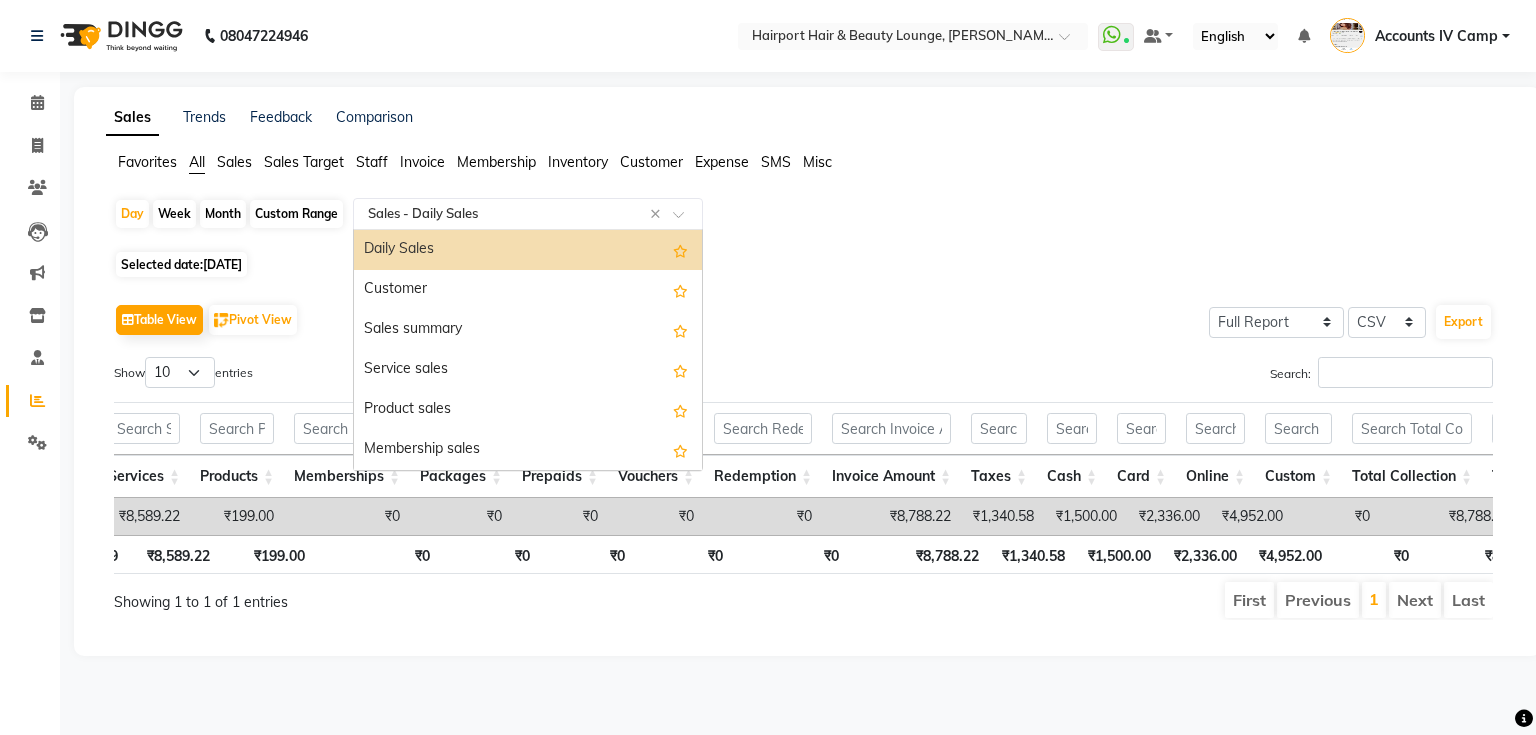 click 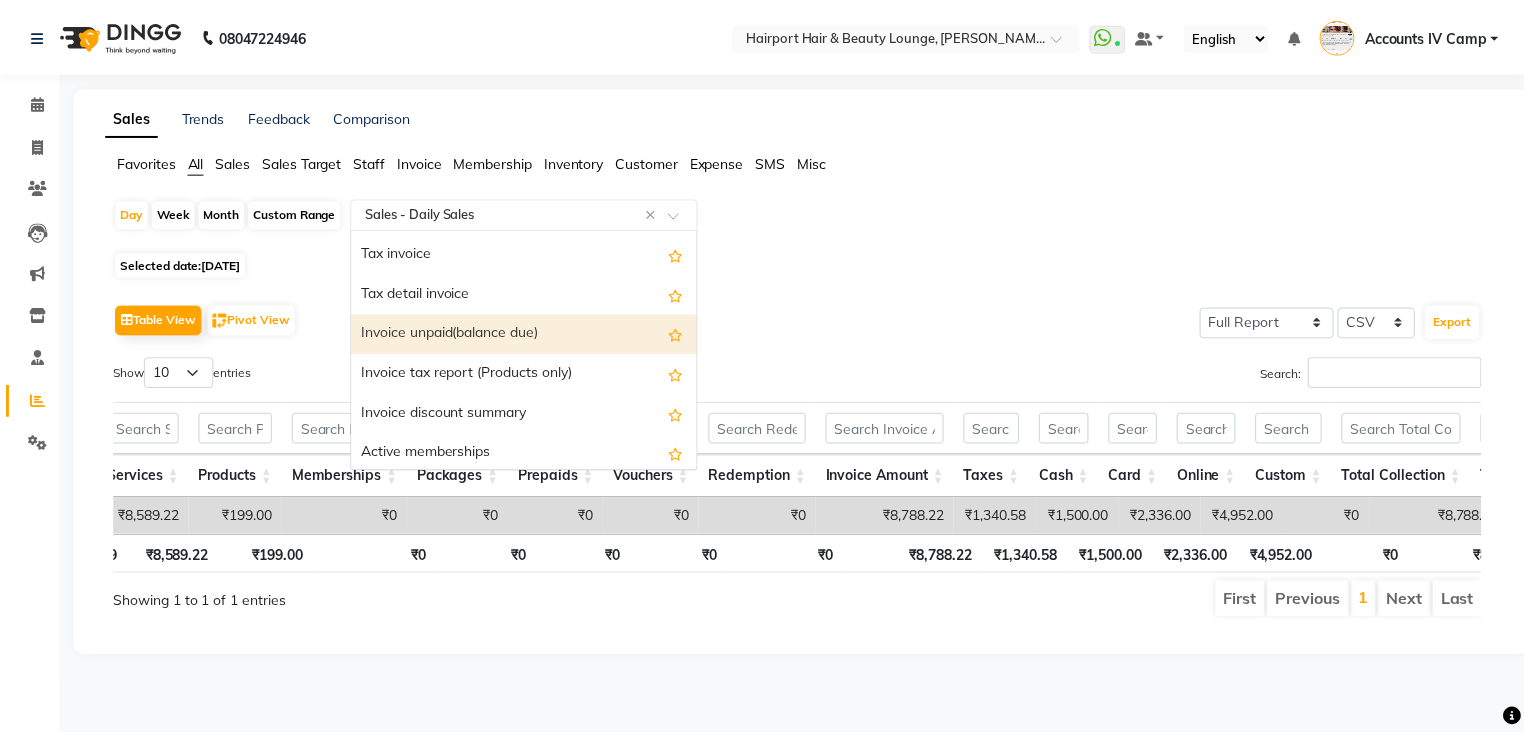 scroll, scrollTop: 1280, scrollLeft: 0, axis: vertical 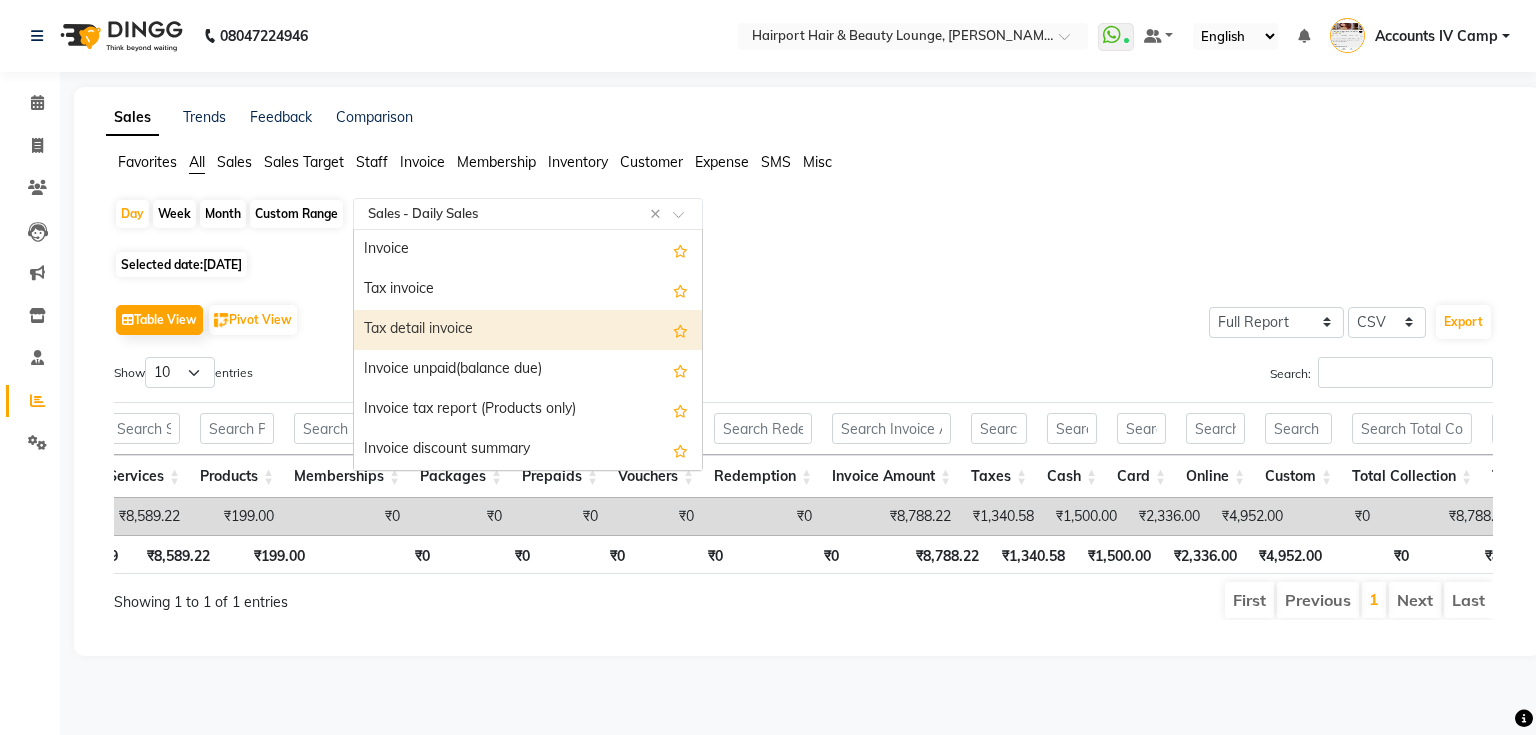 click on "Tax detail invoice" at bounding box center [528, 330] 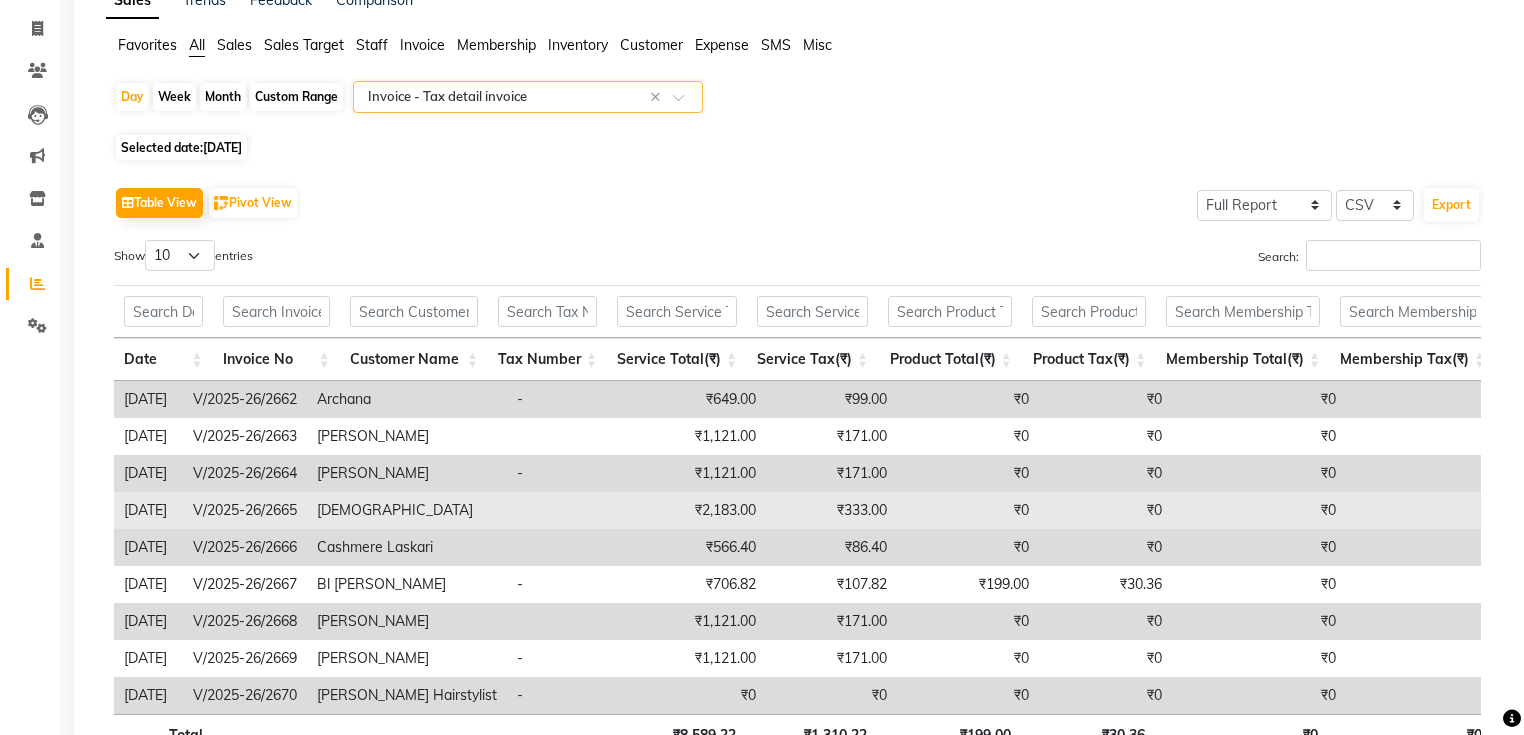 scroll, scrollTop: 268, scrollLeft: 0, axis: vertical 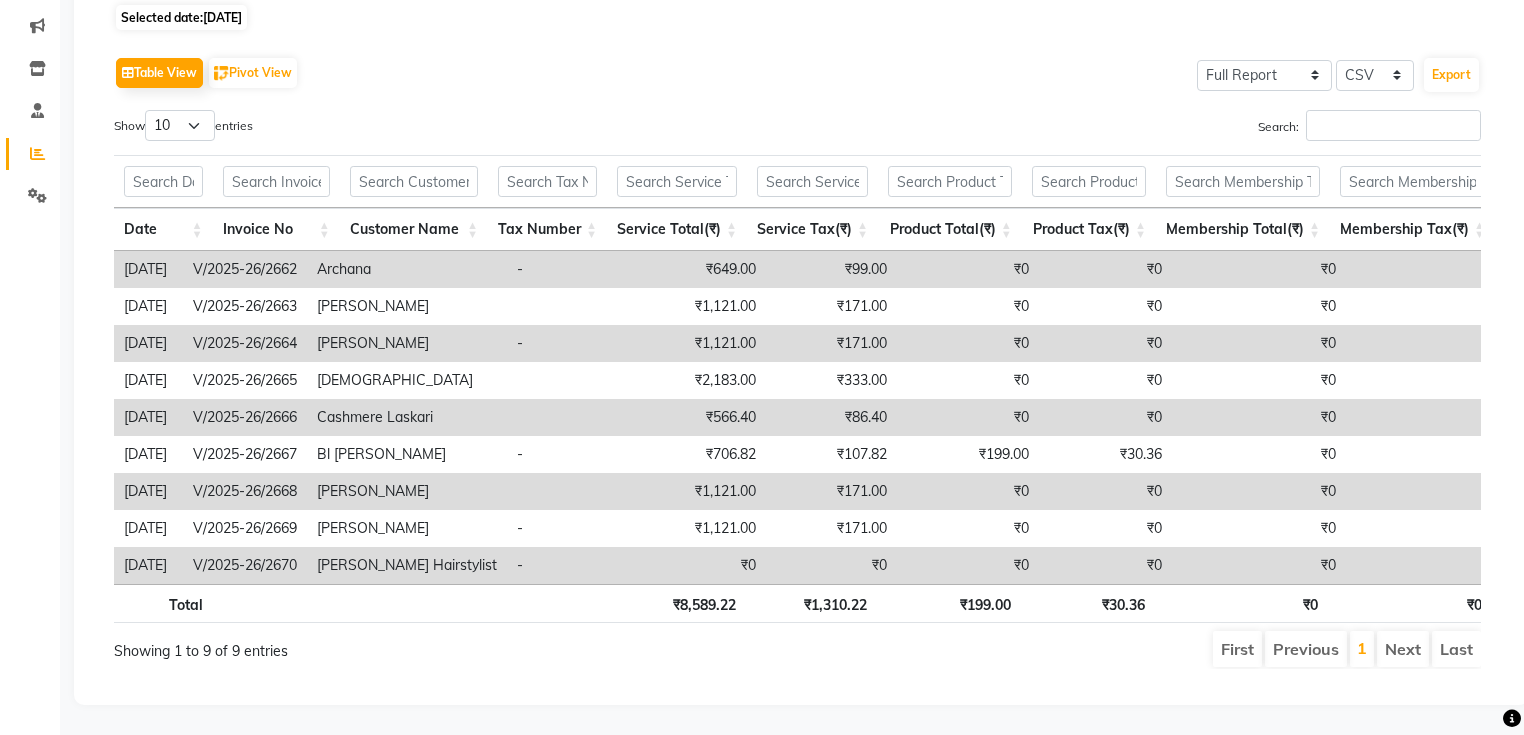 click on "Last" at bounding box center (1456, 649) 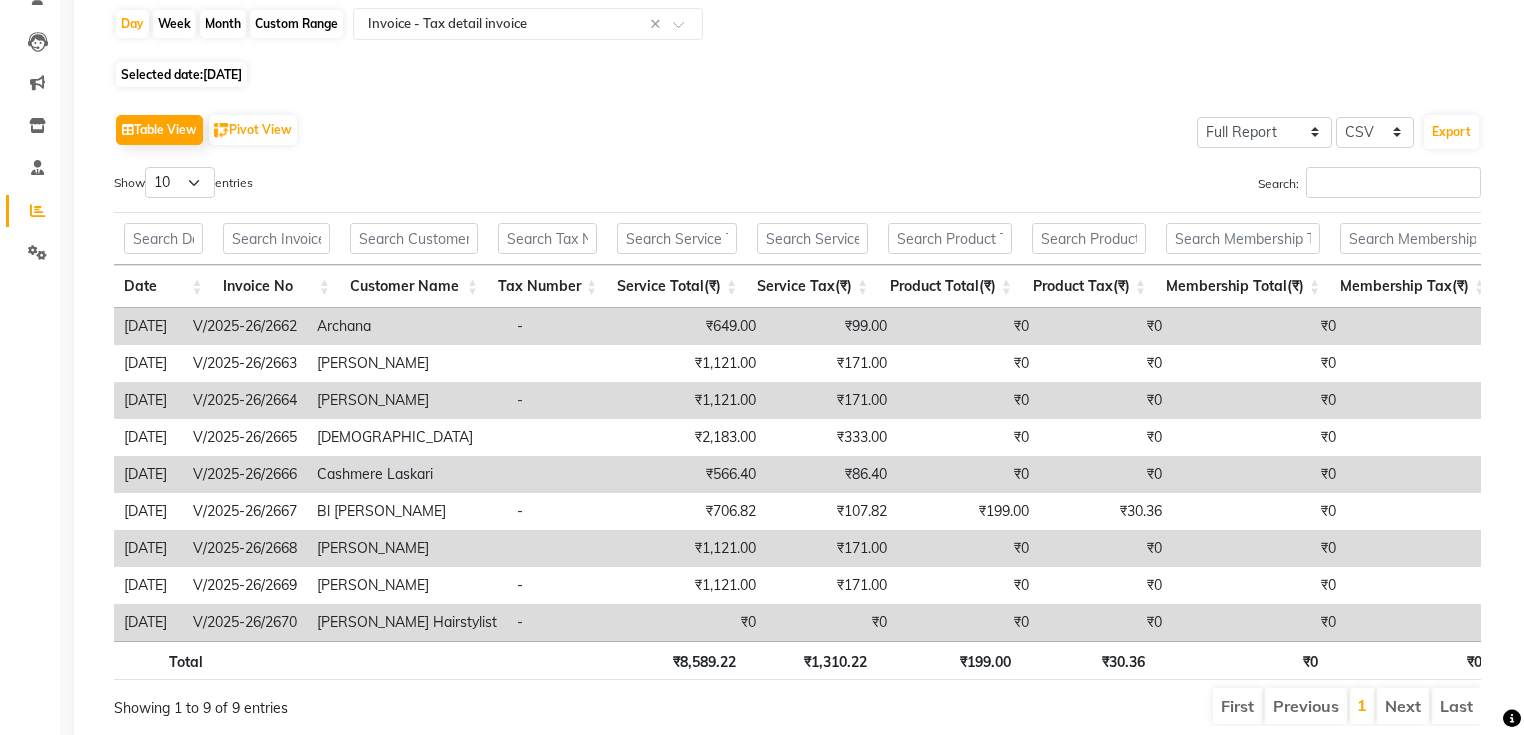 scroll, scrollTop: 0, scrollLeft: 0, axis: both 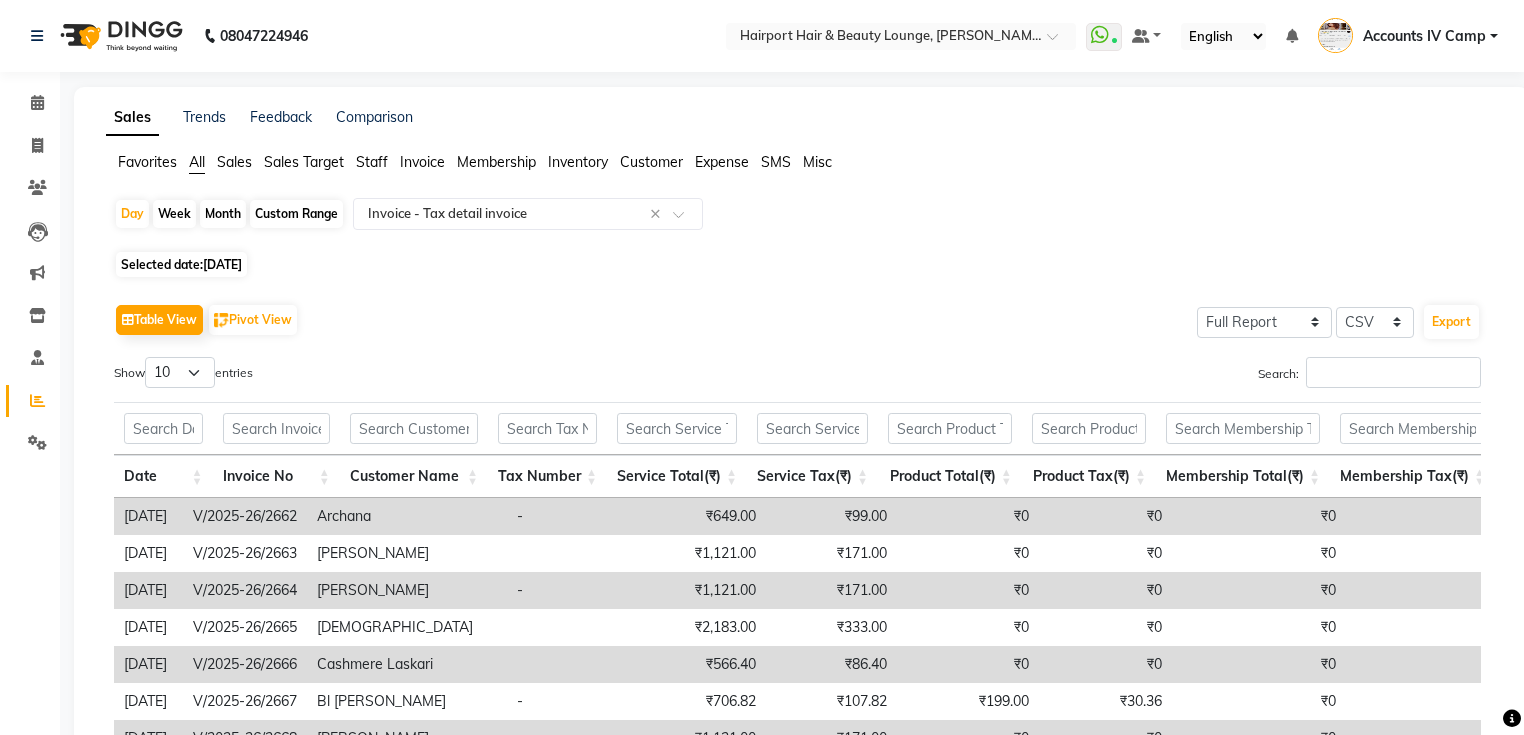 click on "Custom Range" 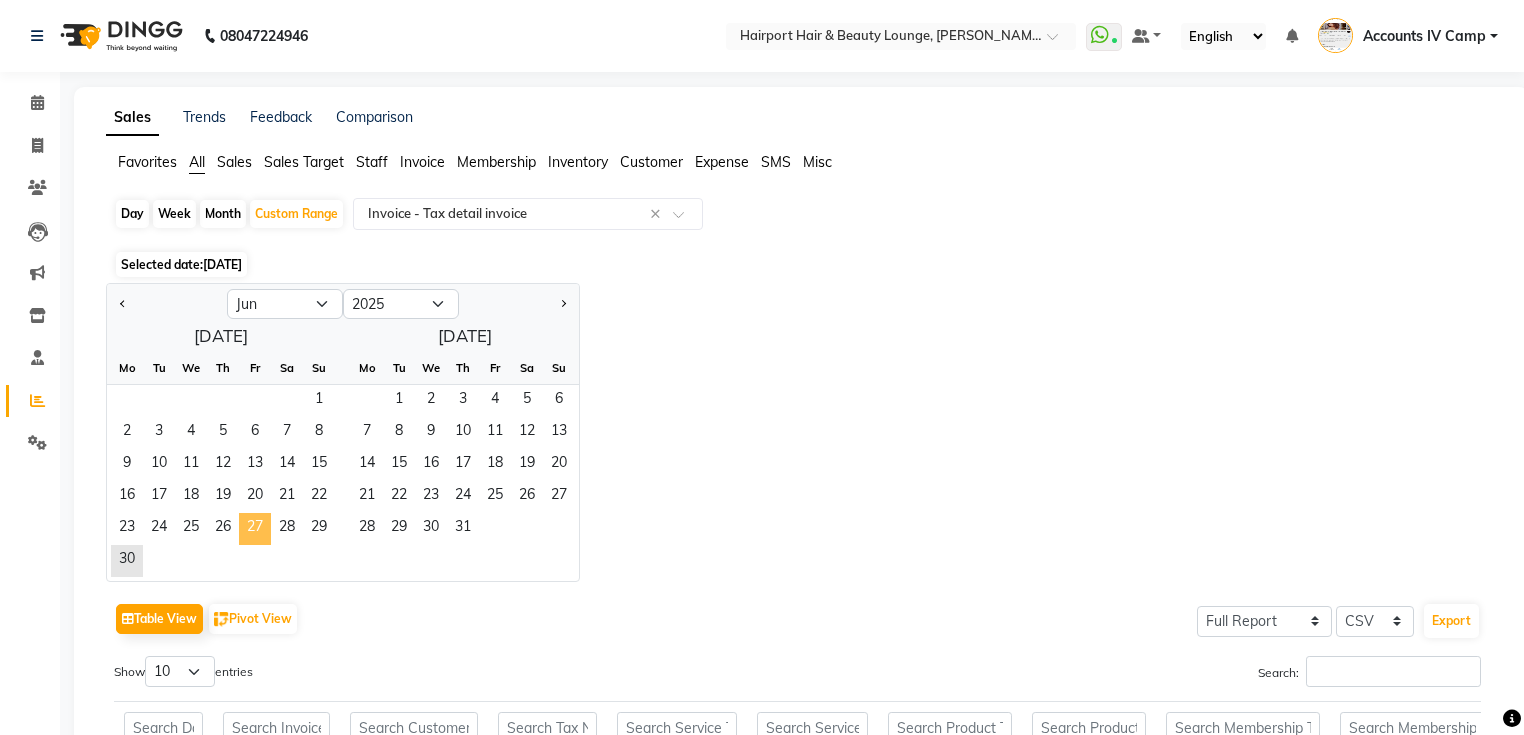 click on "27" 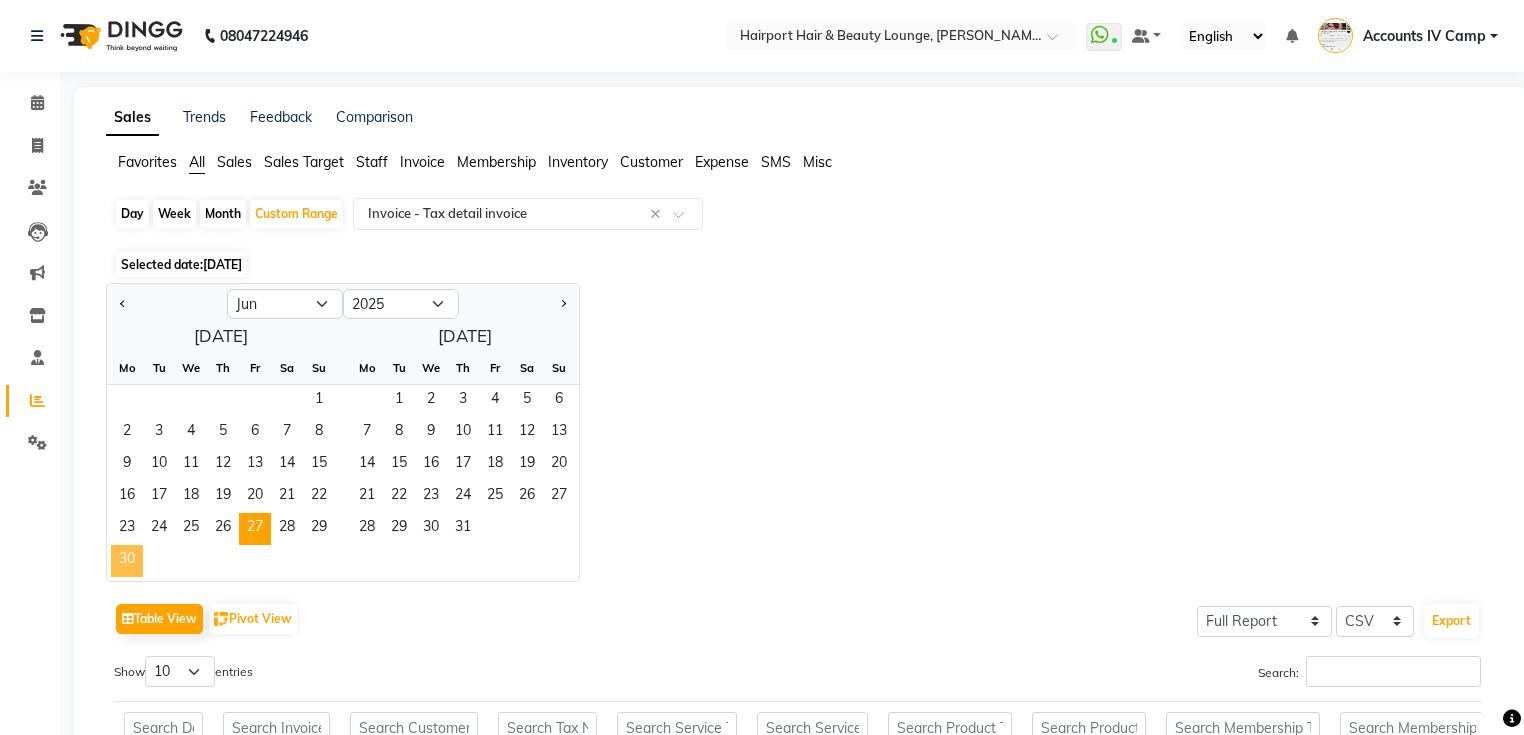 click on "30" 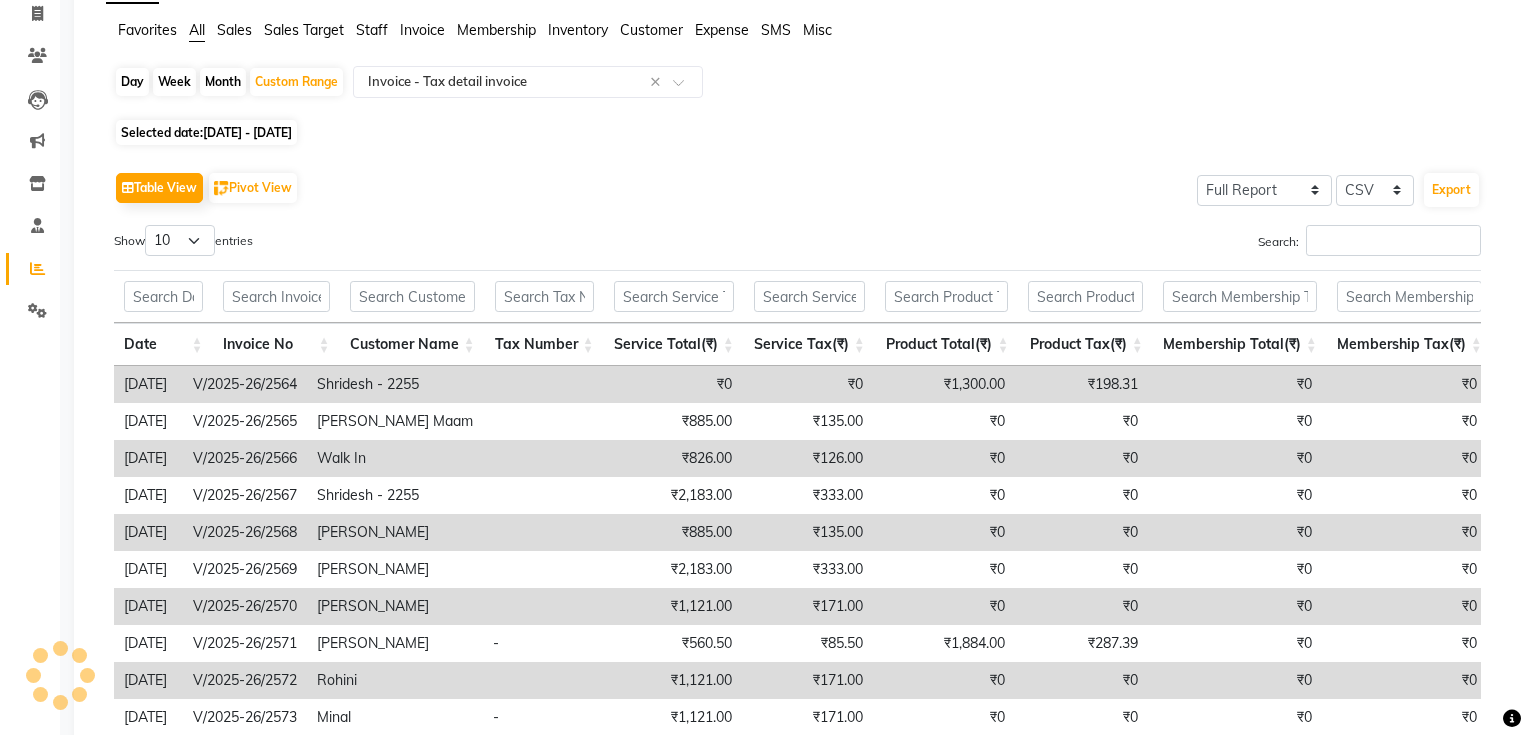 scroll, scrollTop: 0, scrollLeft: 0, axis: both 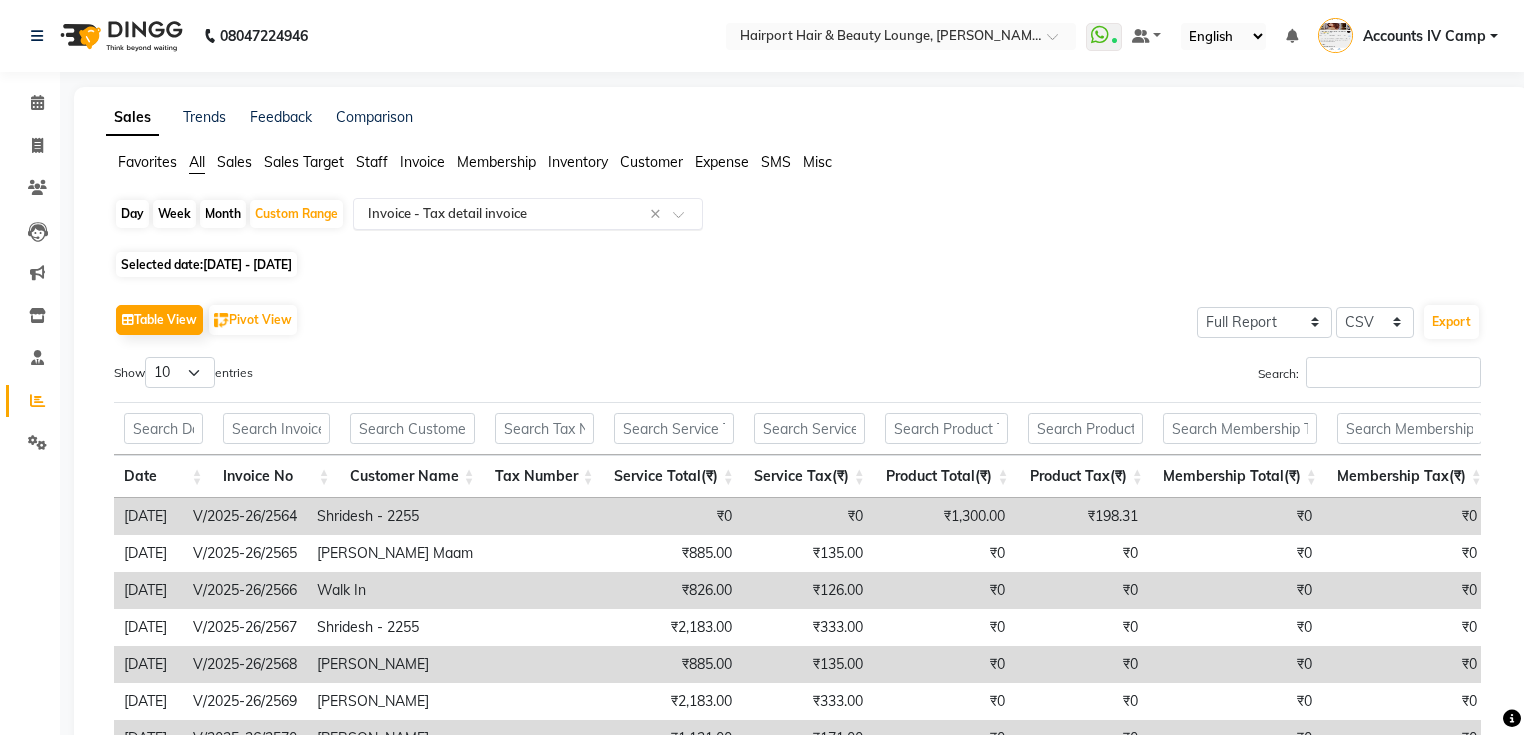 click 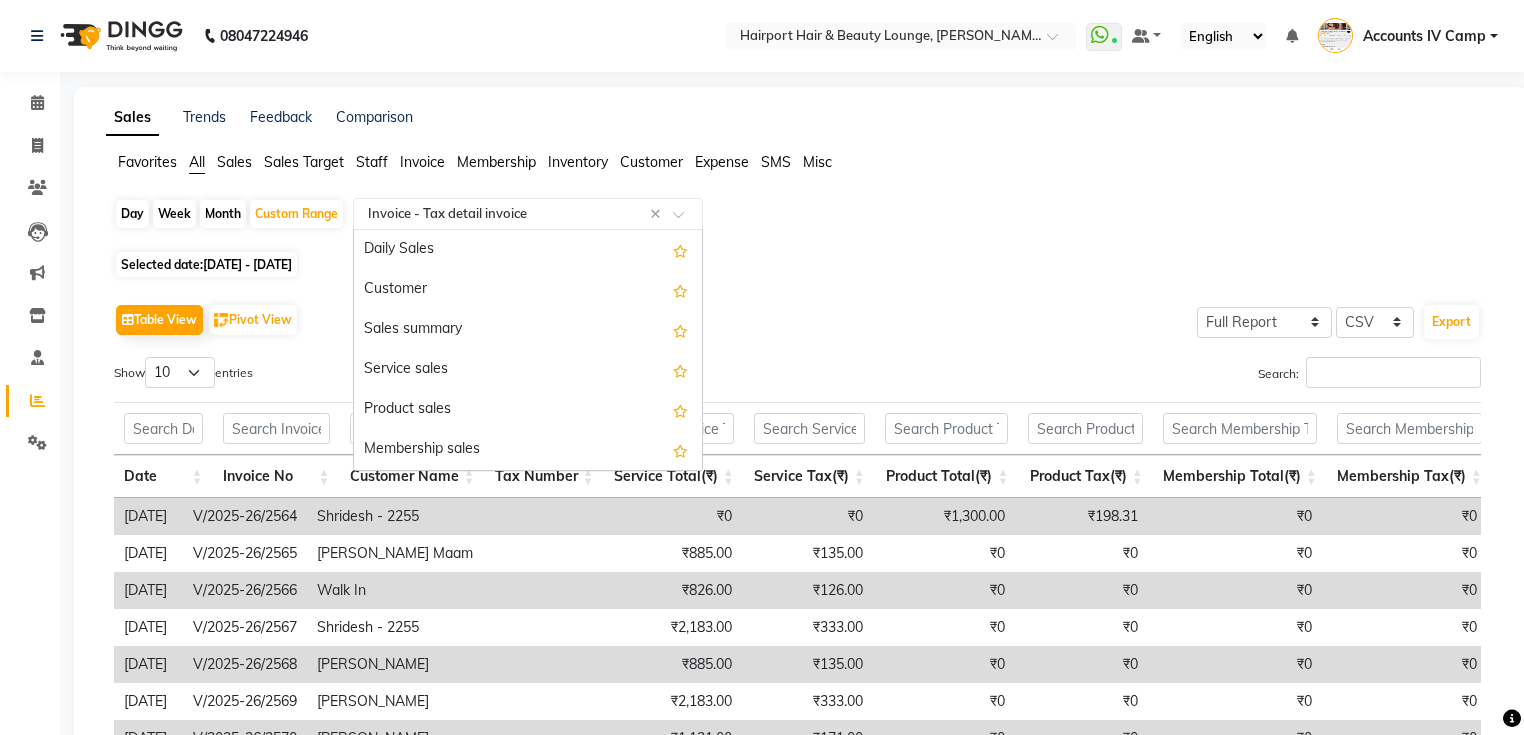 scroll, scrollTop: 1360, scrollLeft: 0, axis: vertical 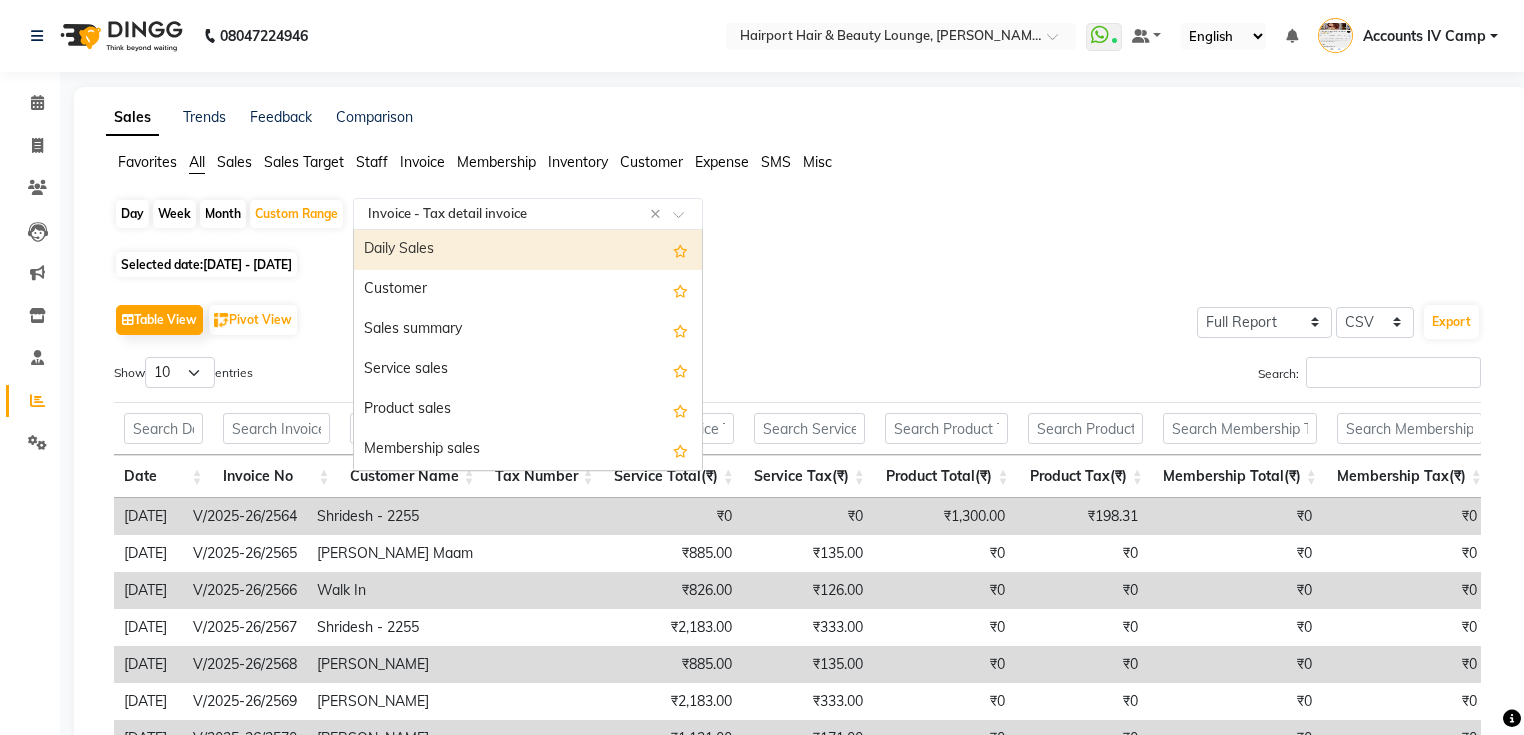 click on "Daily Sales" at bounding box center [528, 250] 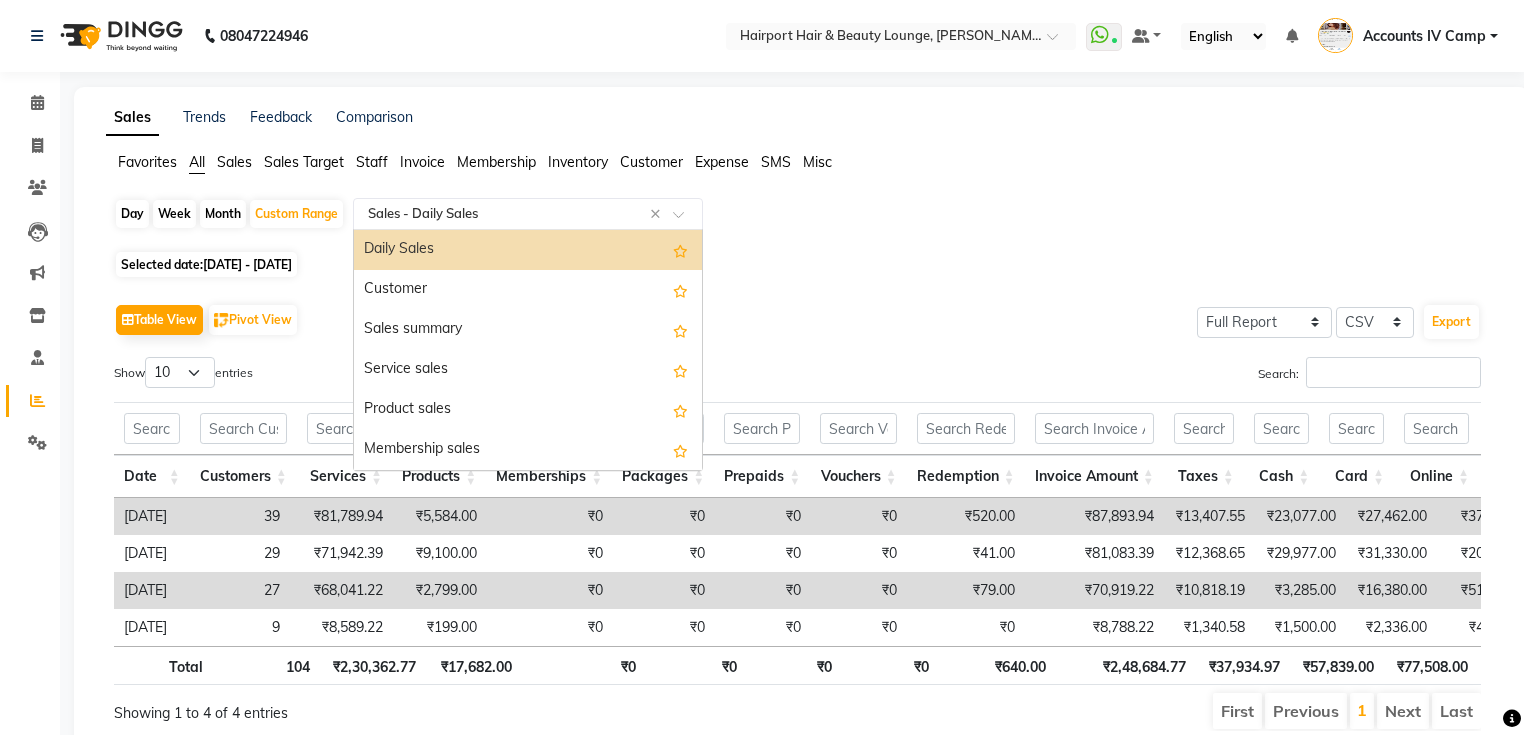 click 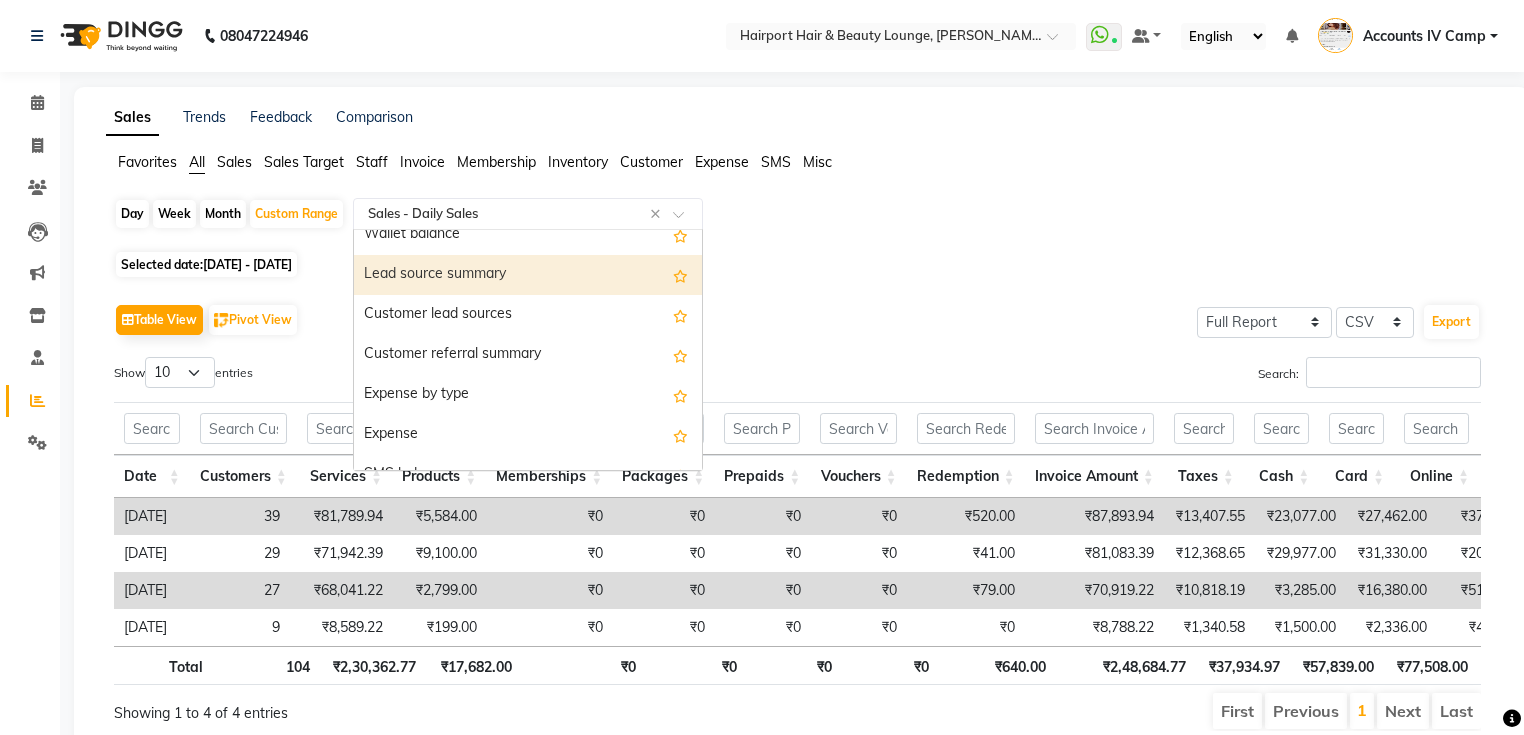 scroll, scrollTop: 2400, scrollLeft: 0, axis: vertical 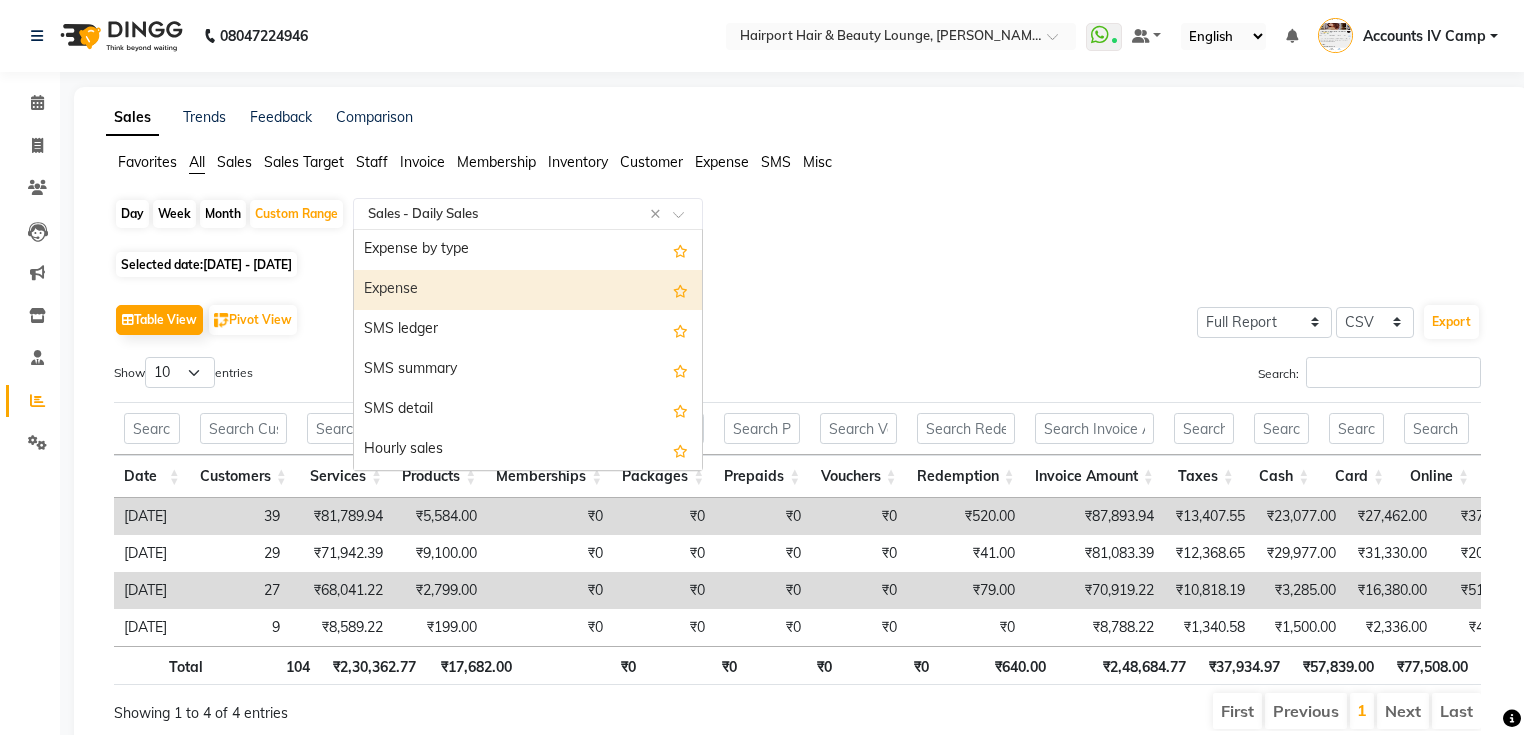 click on "Expense" at bounding box center [528, 290] 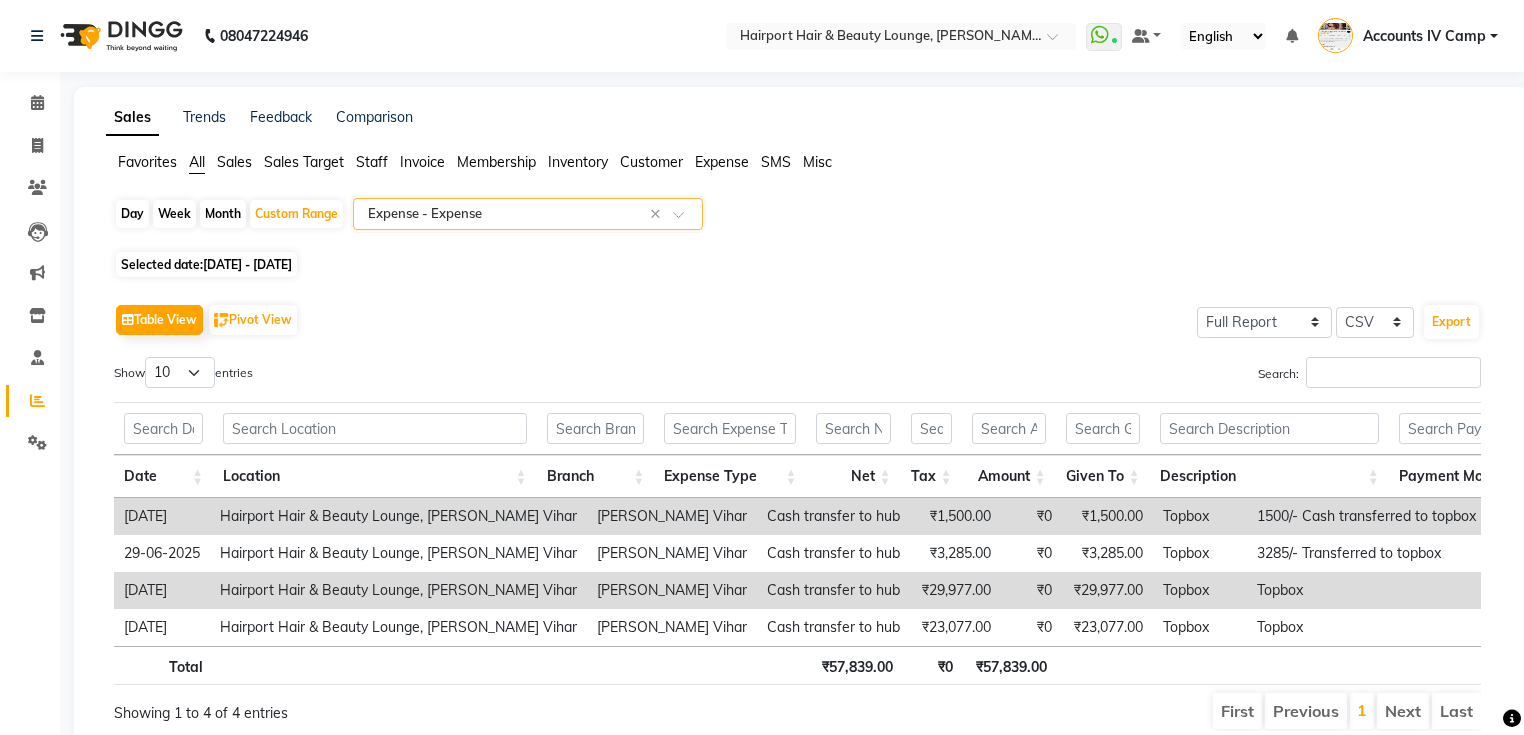 click on "Staff" 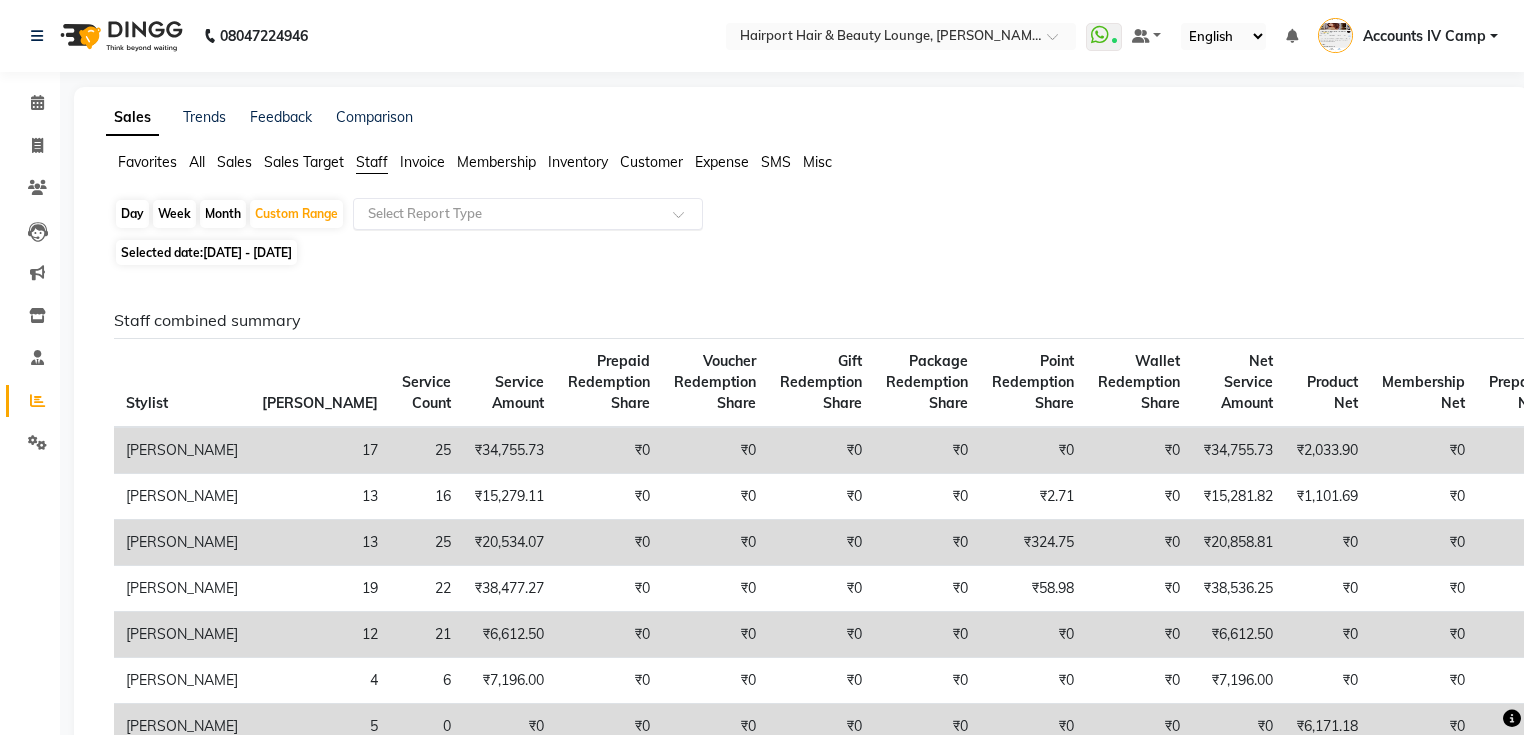 click 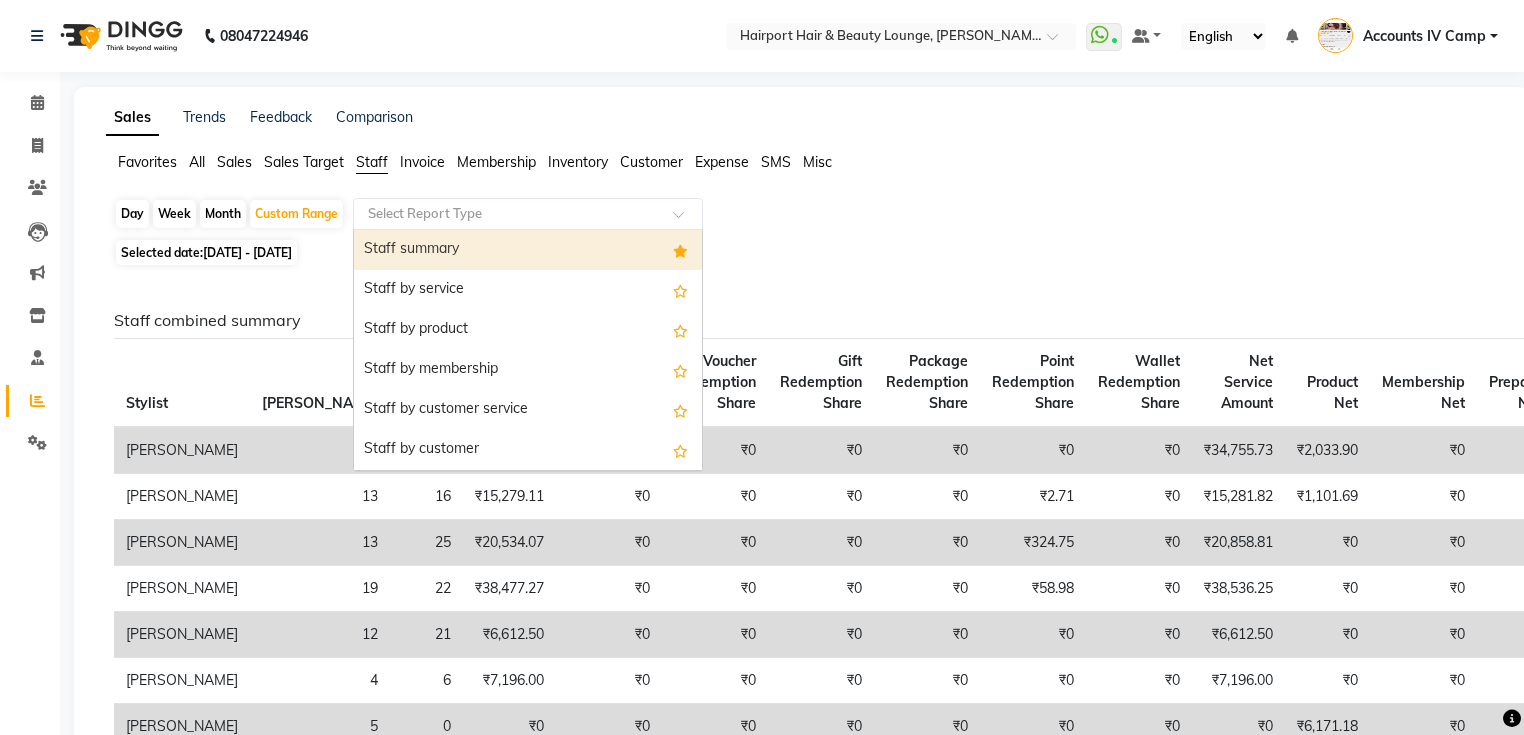 click on "Staff summary" at bounding box center [528, 250] 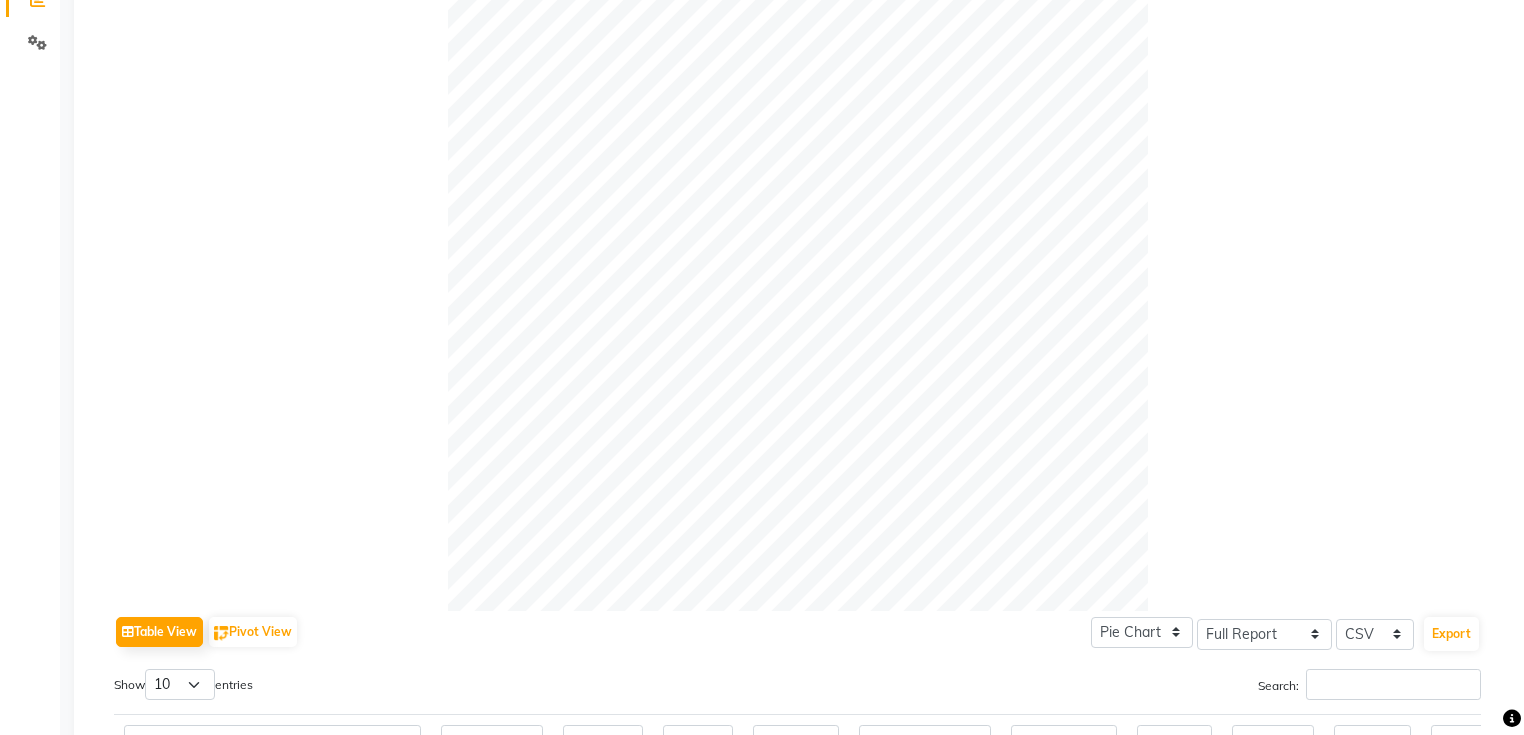 scroll, scrollTop: 0, scrollLeft: 0, axis: both 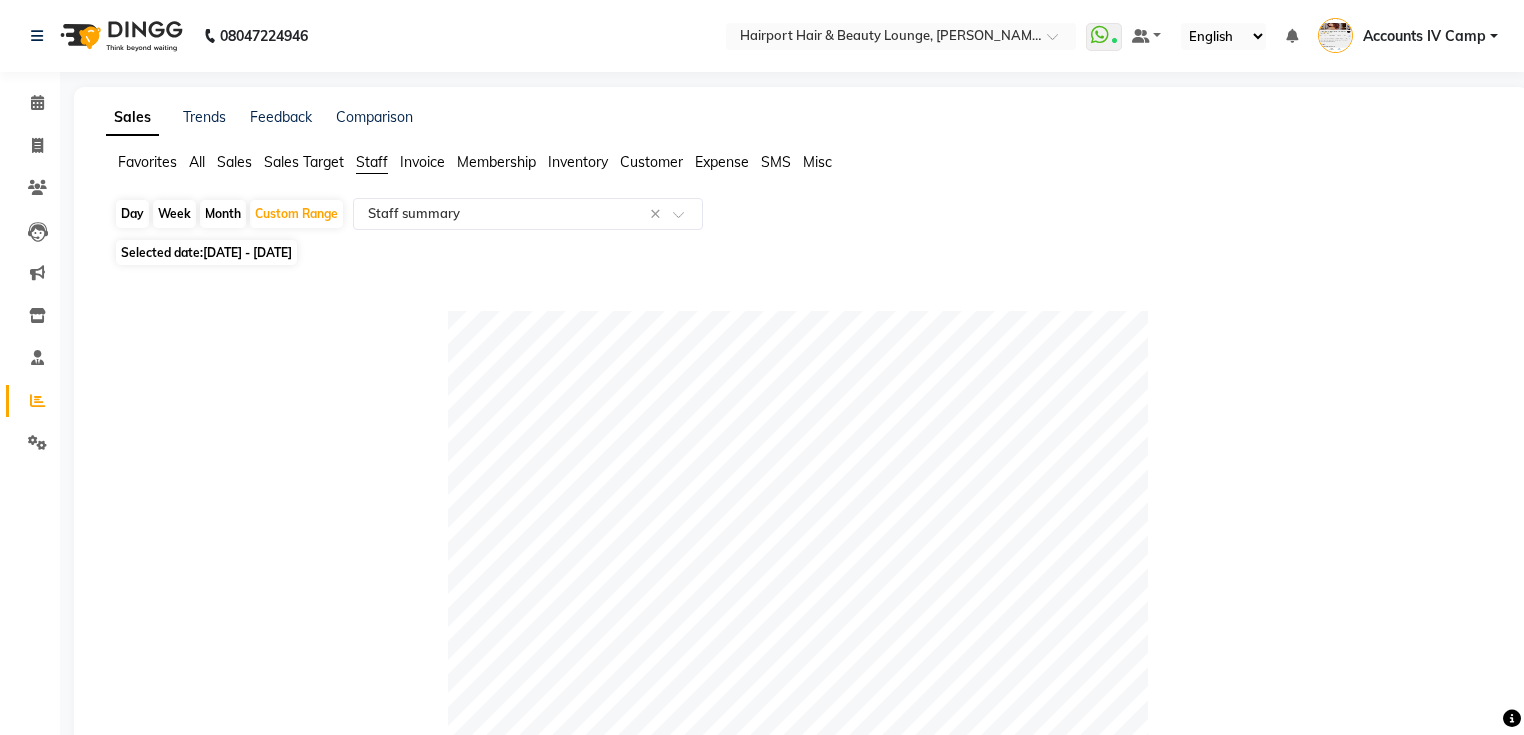 click on "Month" 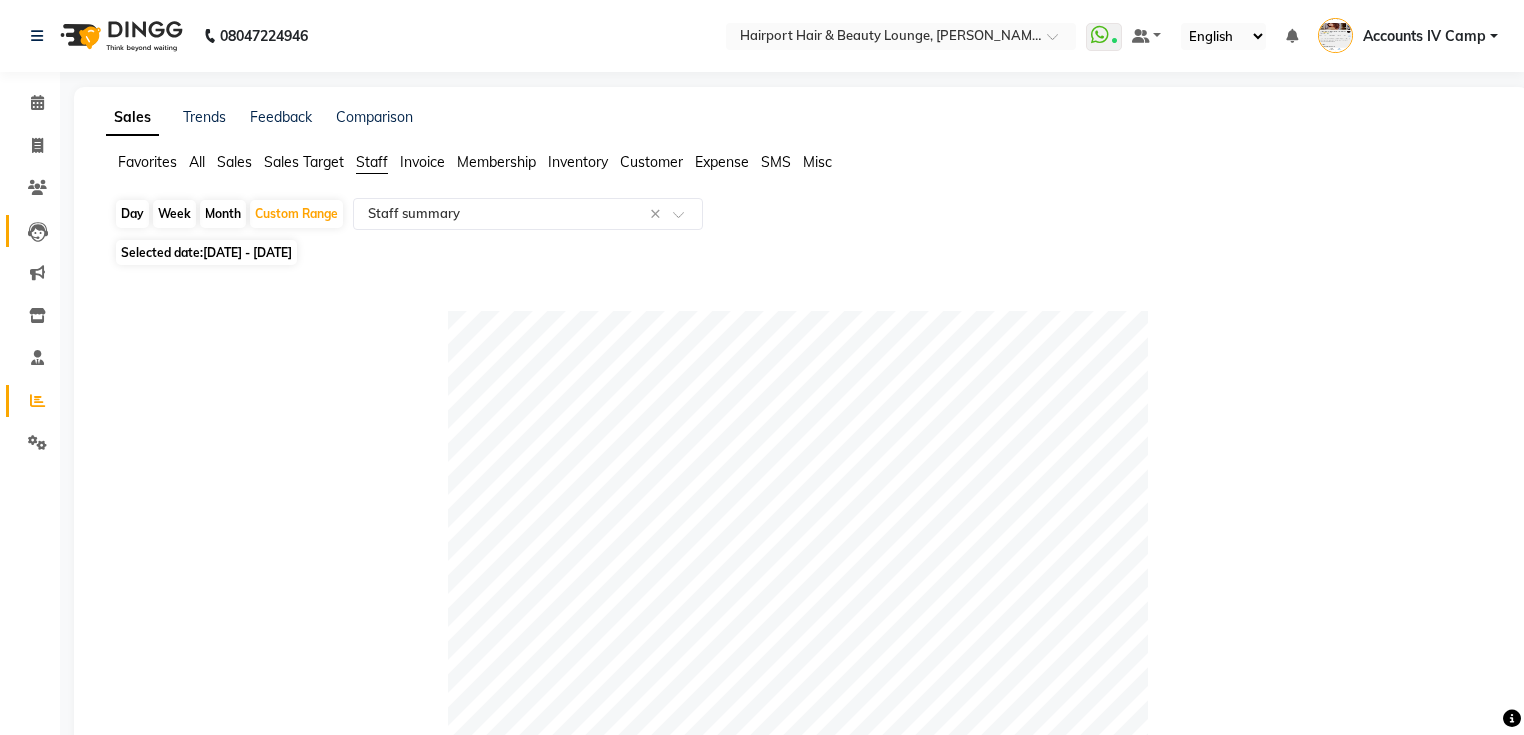 select on "6" 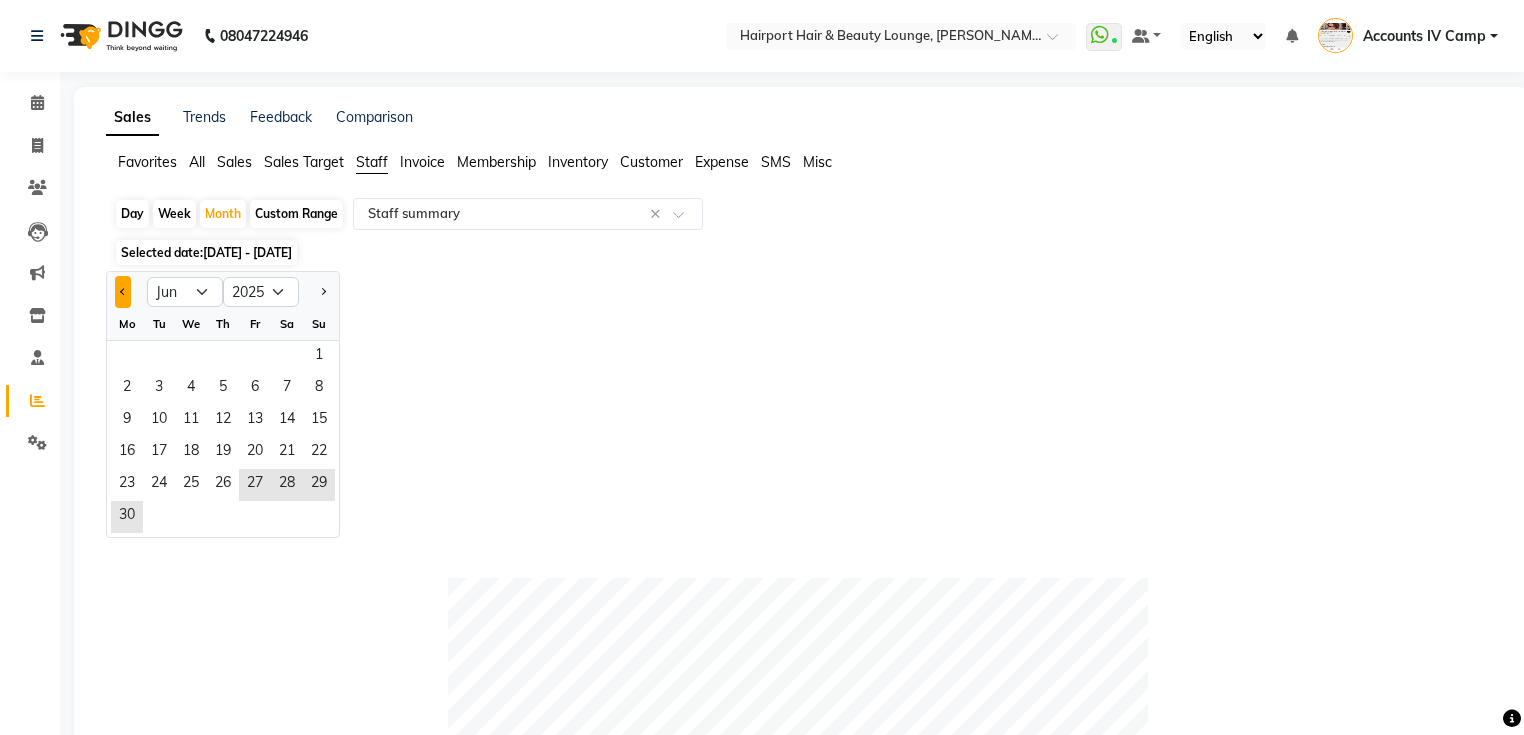click 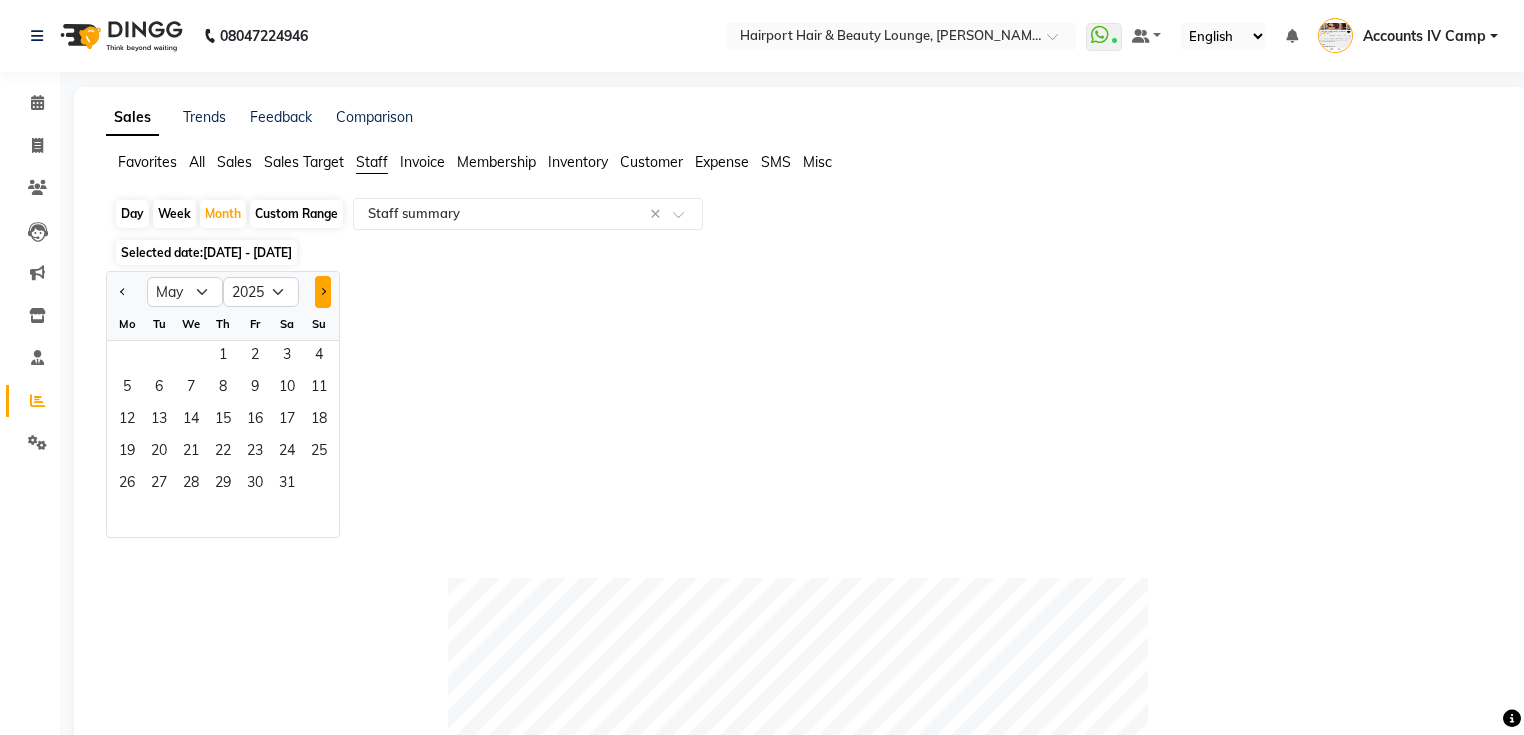 click 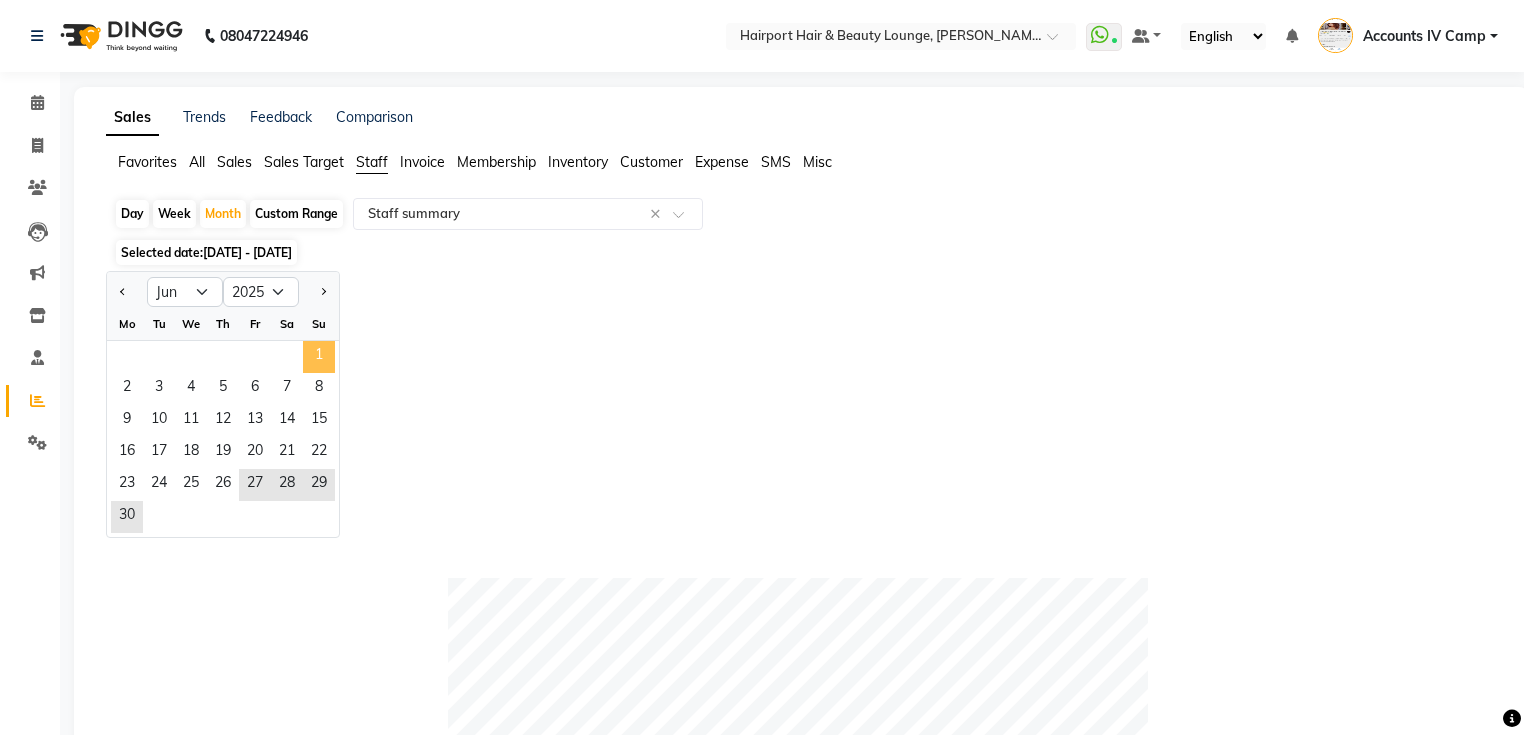 click on "1" 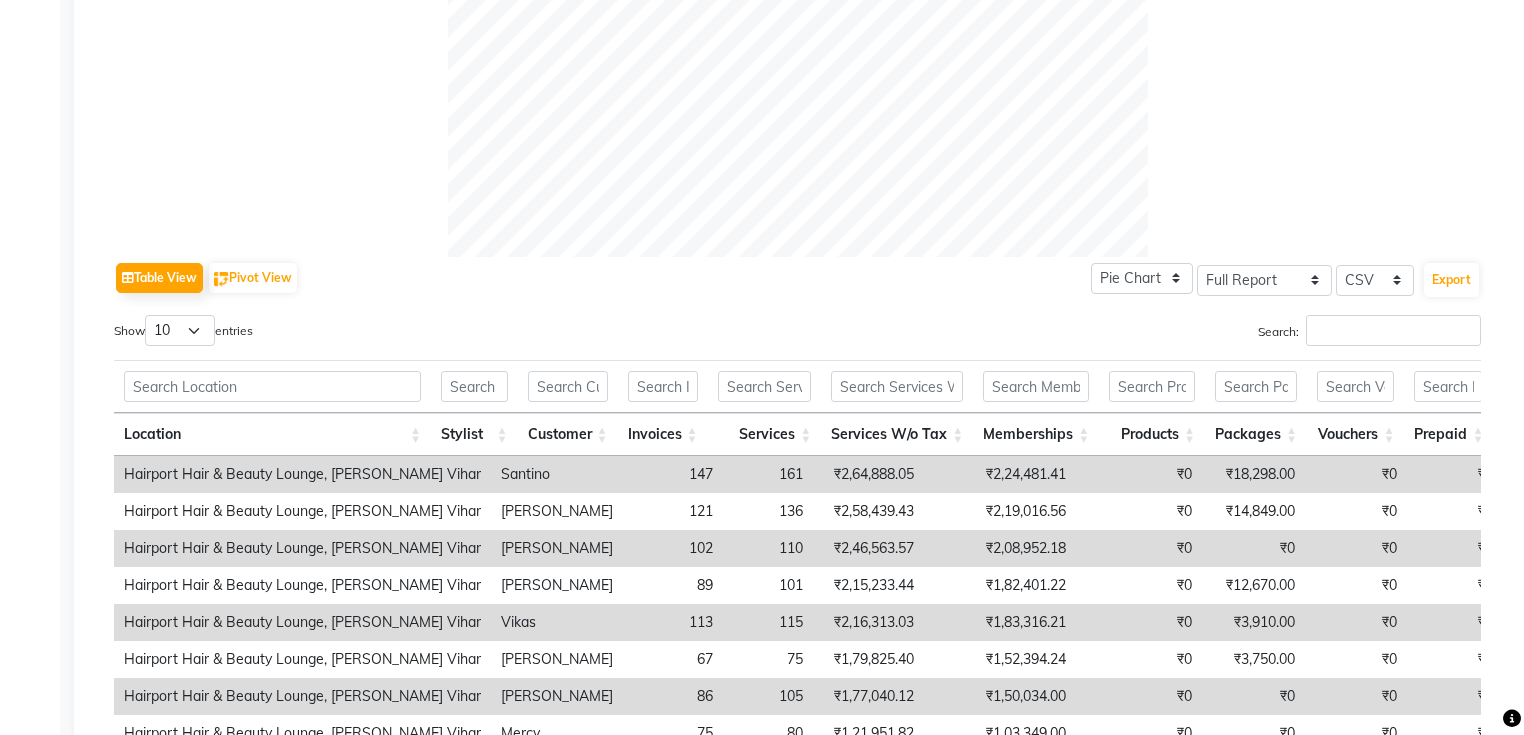 scroll, scrollTop: 1018, scrollLeft: 0, axis: vertical 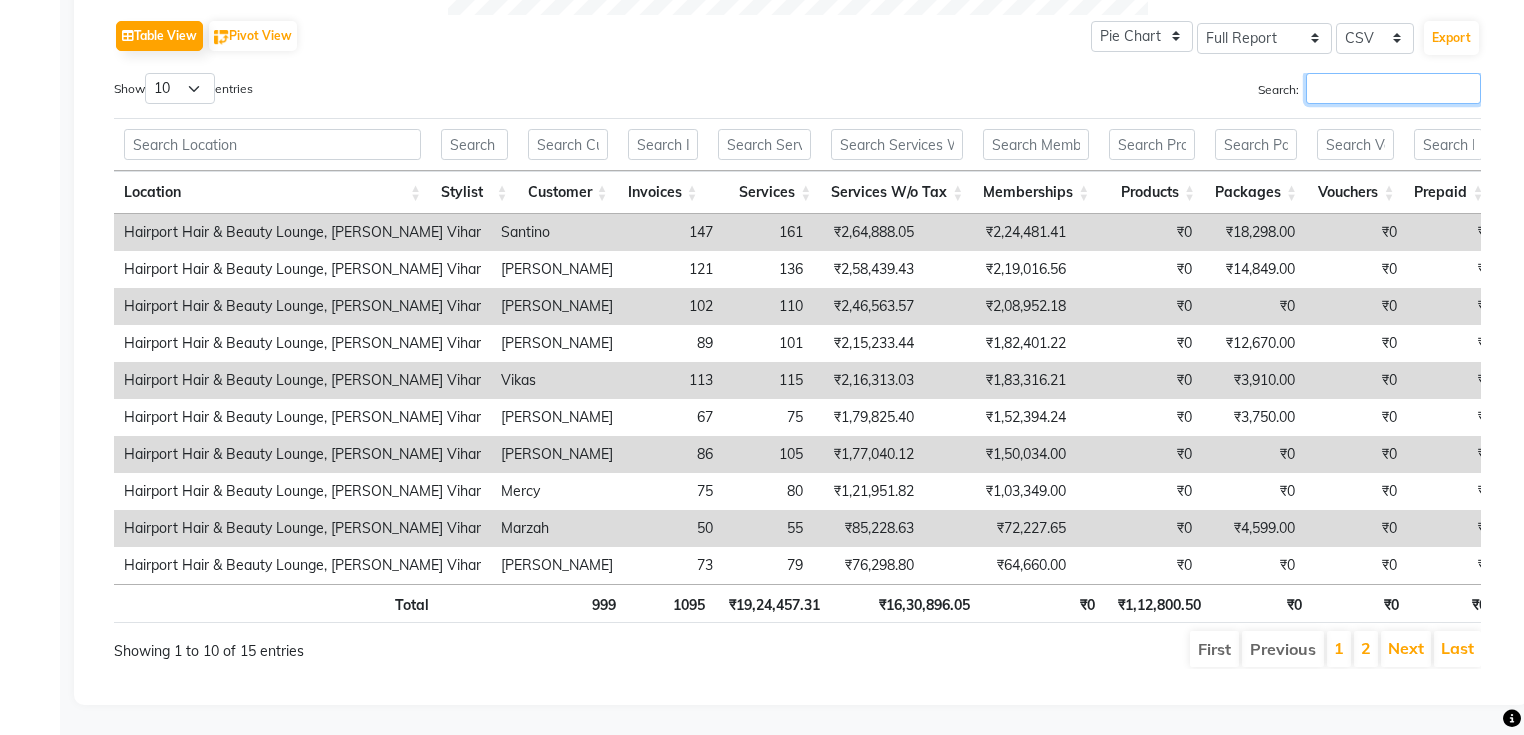 drag, startPoint x: 1324, startPoint y: 57, endPoint x: 1288, endPoint y: 104, distance: 59.20304 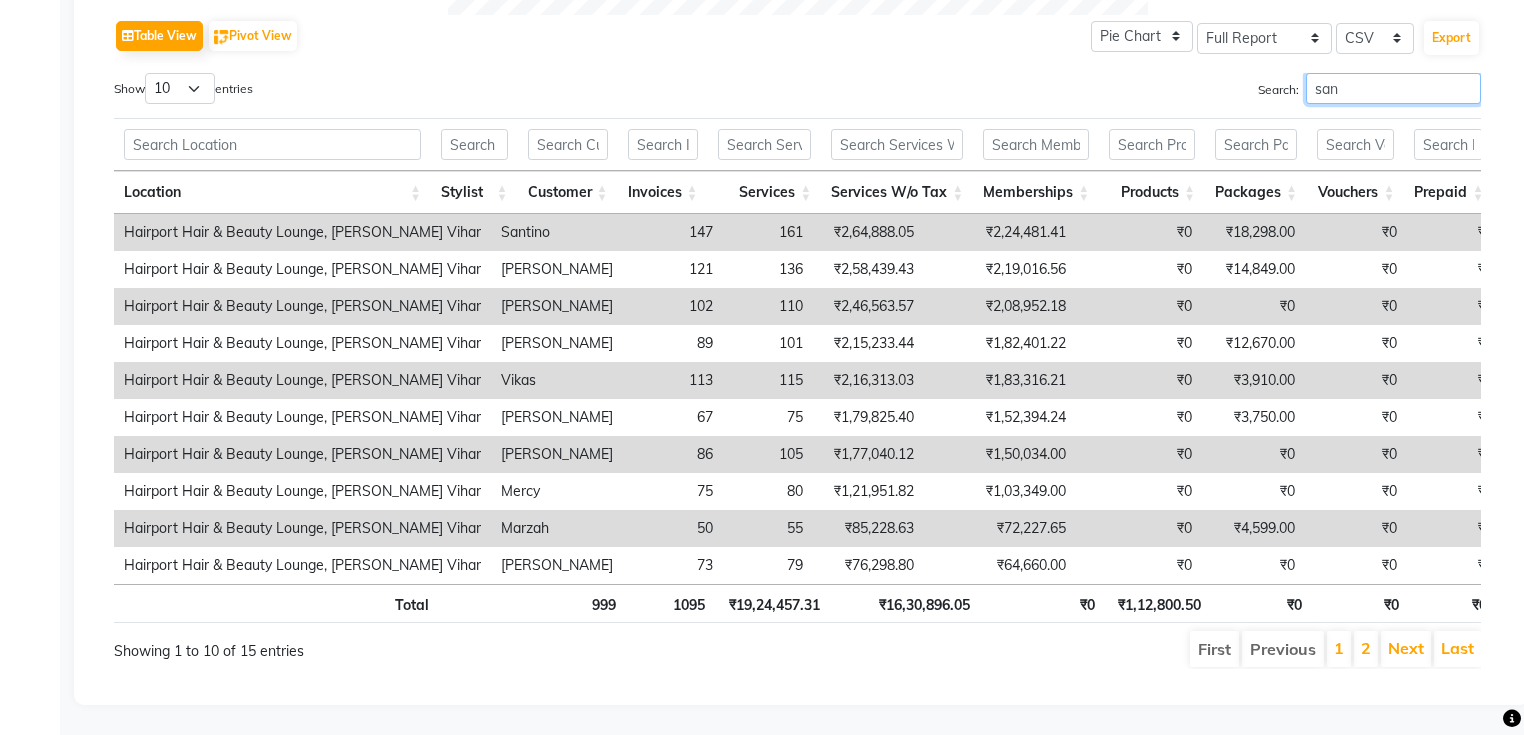 scroll, scrollTop: 685, scrollLeft: 0, axis: vertical 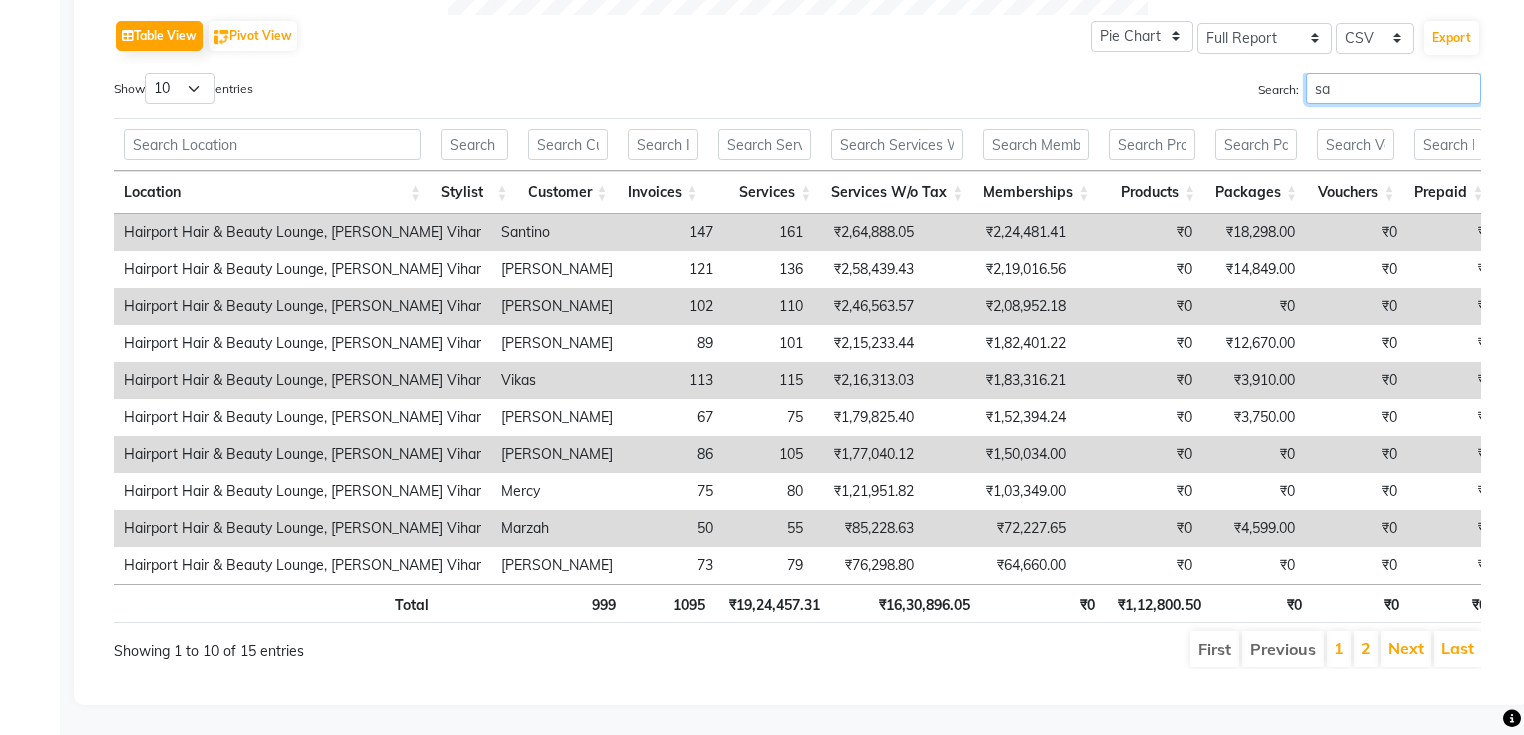 type on "s" 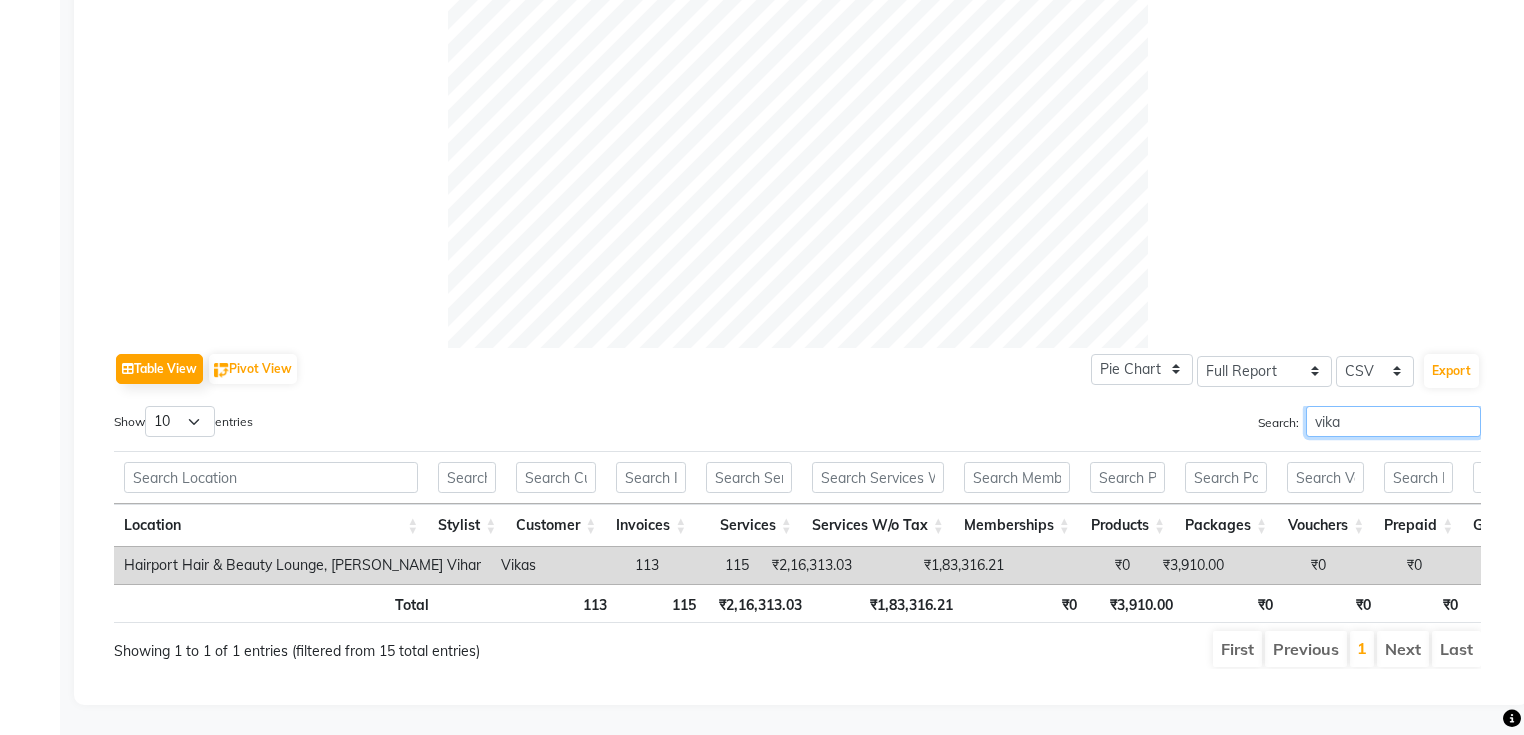 scroll, scrollTop: 685, scrollLeft: 0, axis: vertical 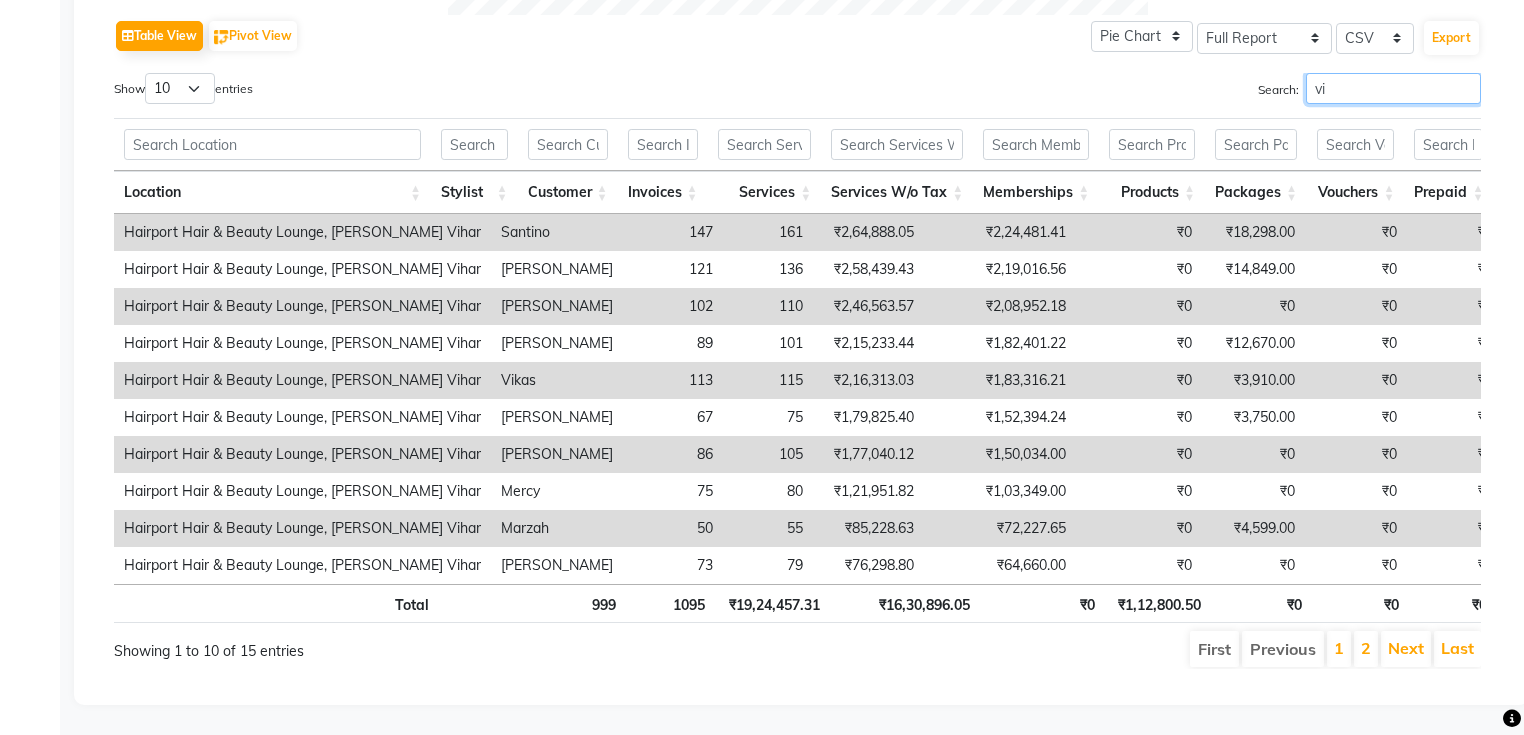 type on "v" 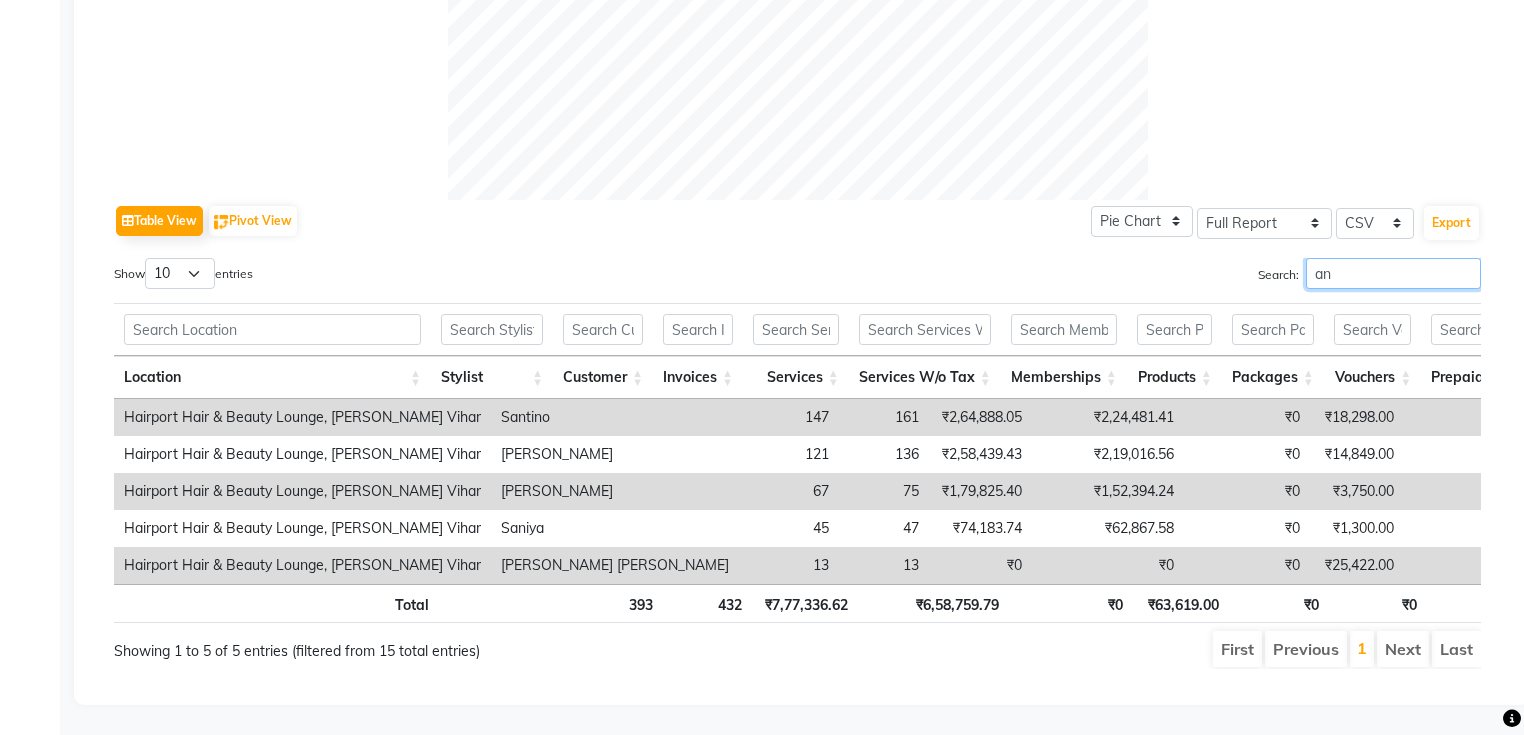 scroll, scrollTop: 685, scrollLeft: 0, axis: vertical 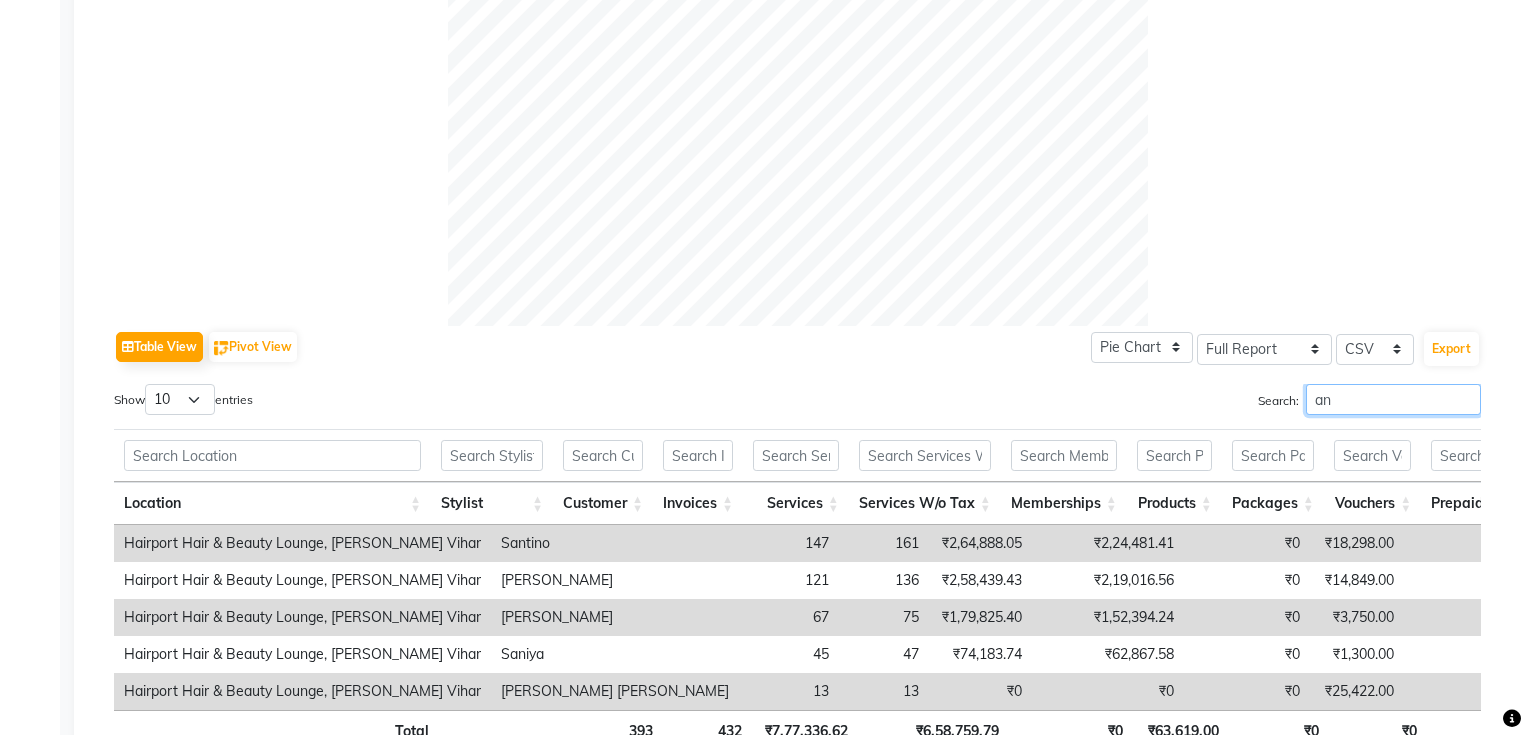 type on "a" 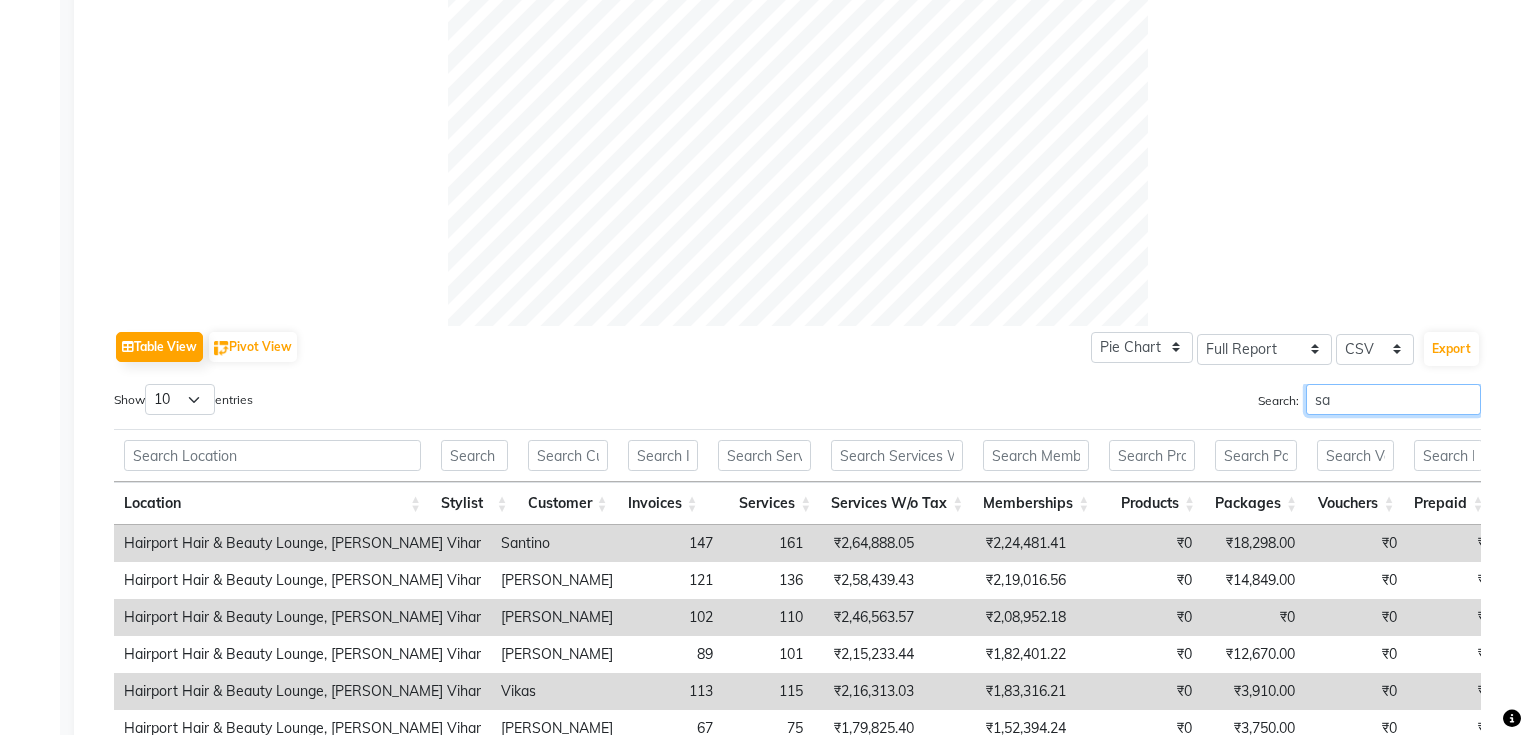 type on "s" 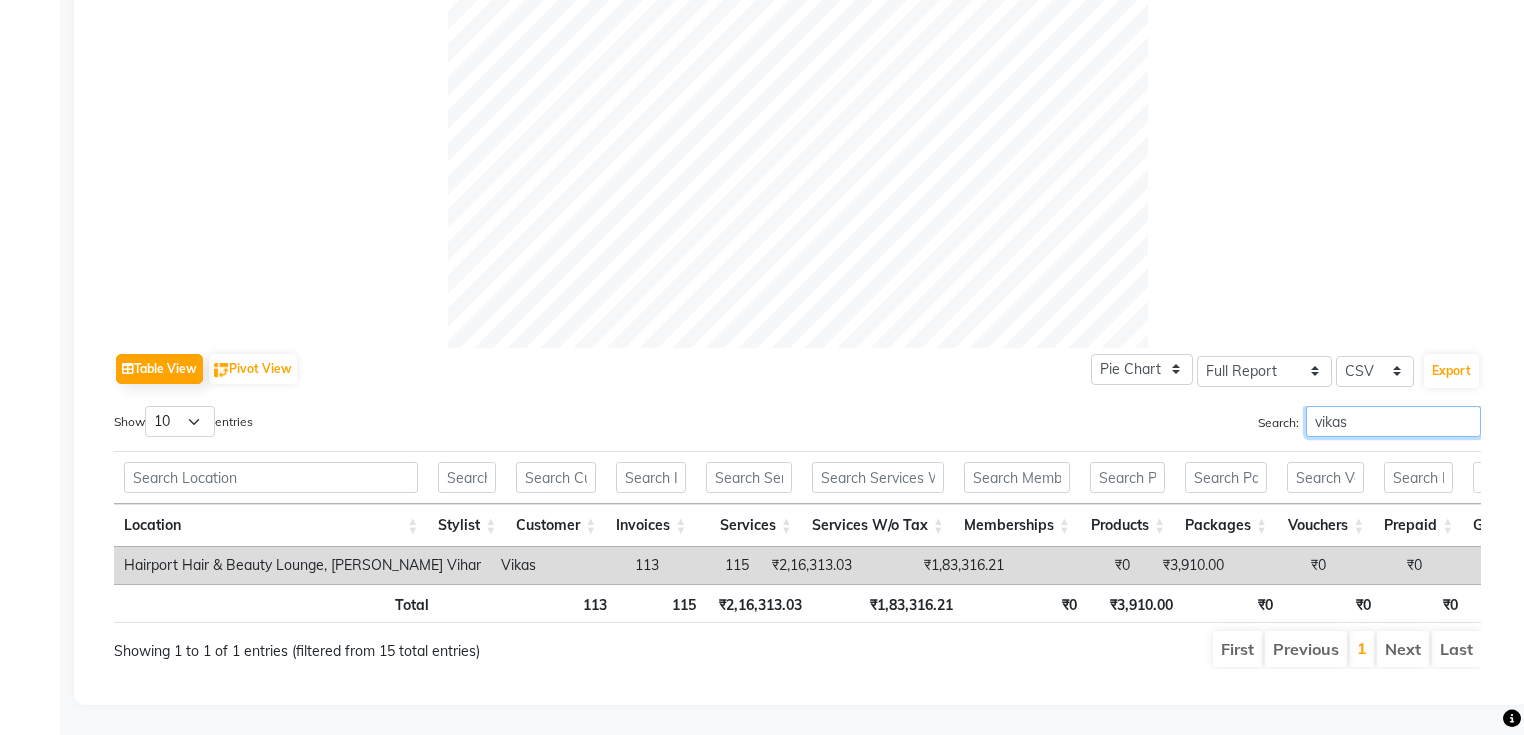 type on "vikas" 